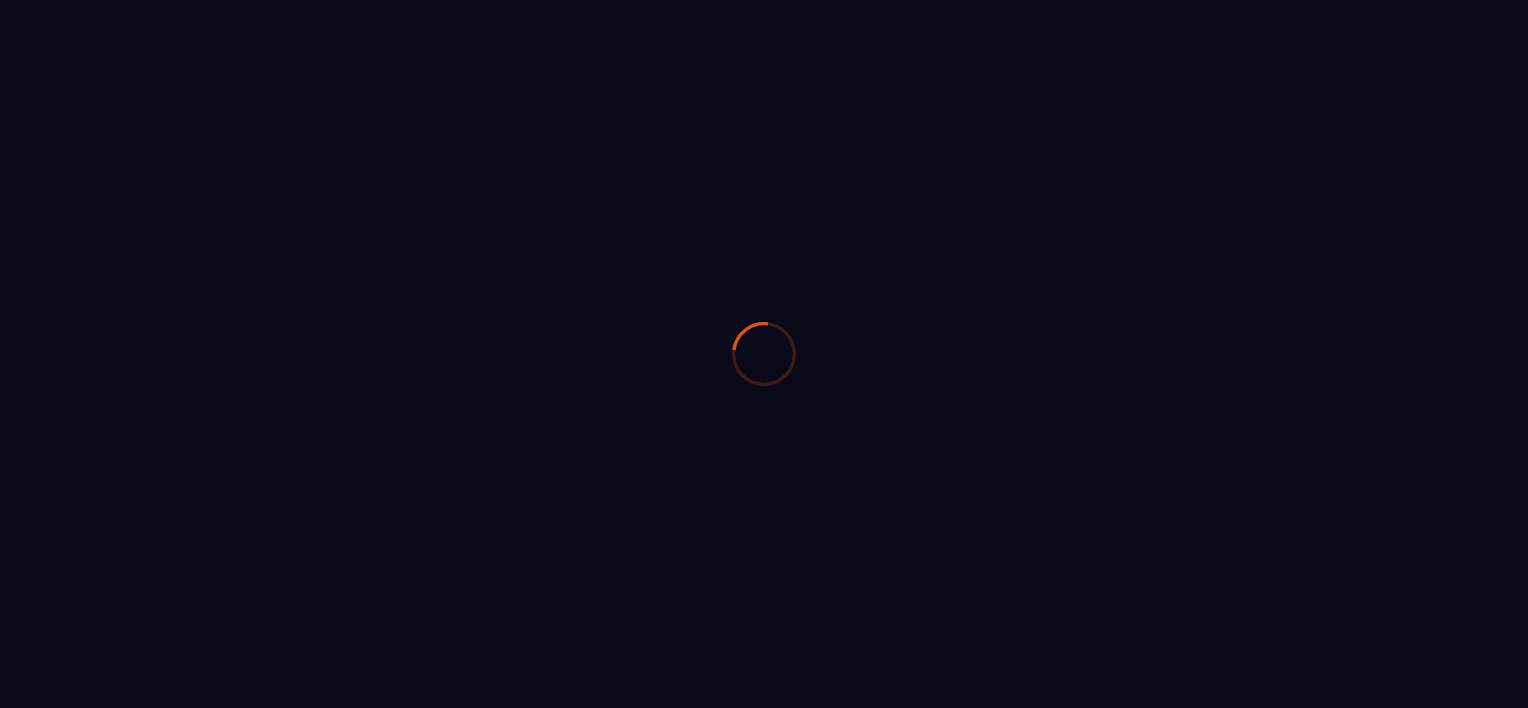 scroll, scrollTop: 0, scrollLeft: 0, axis: both 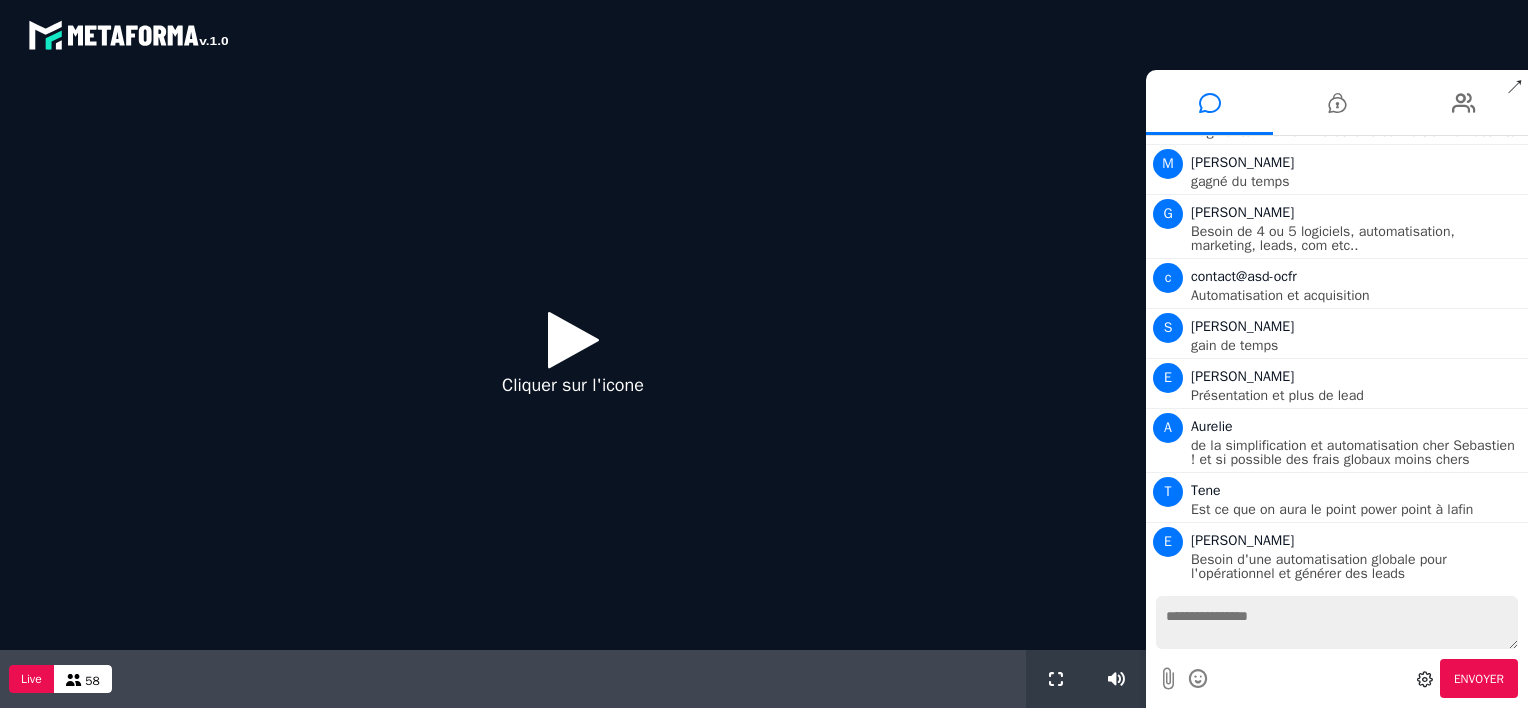 click at bounding box center [573, 339] 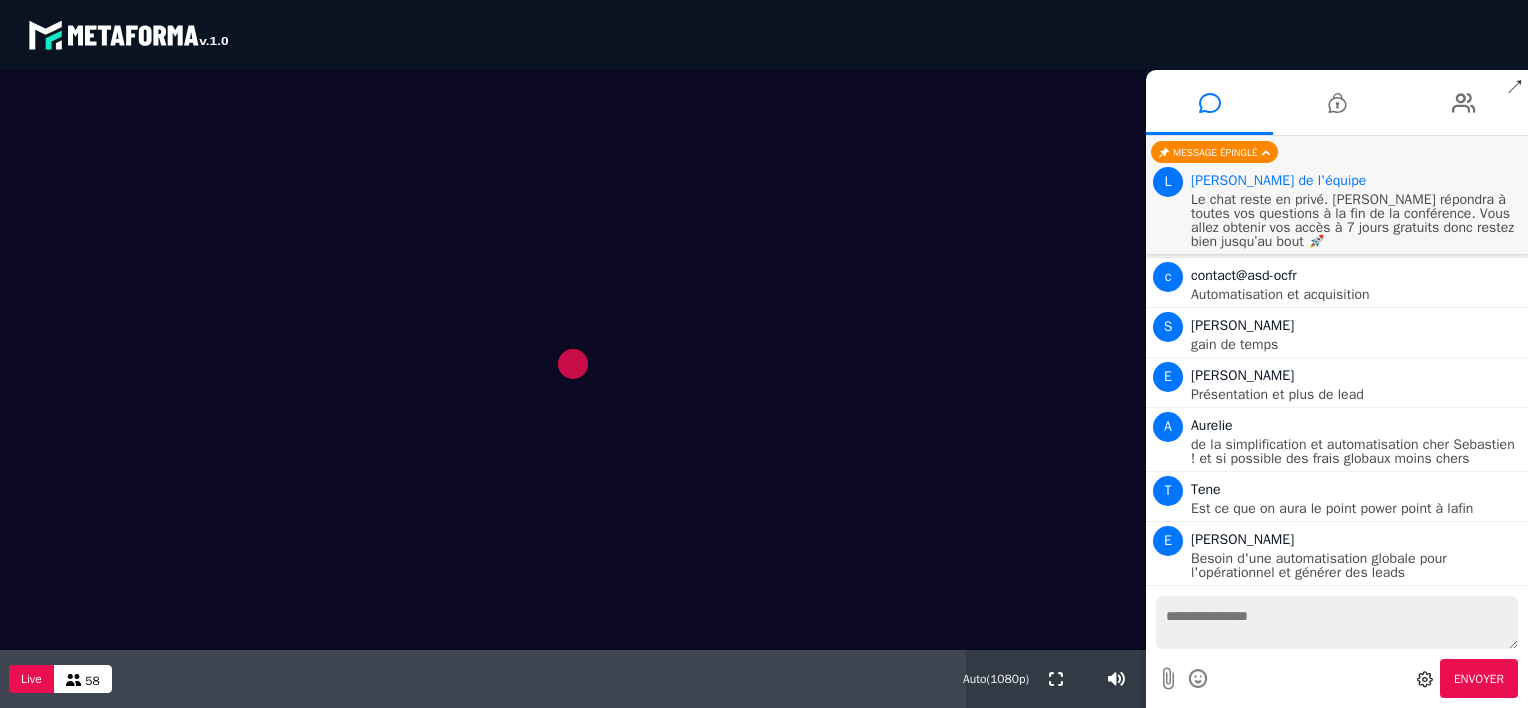 scroll, scrollTop: 1611, scrollLeft: 0, axis: vertical 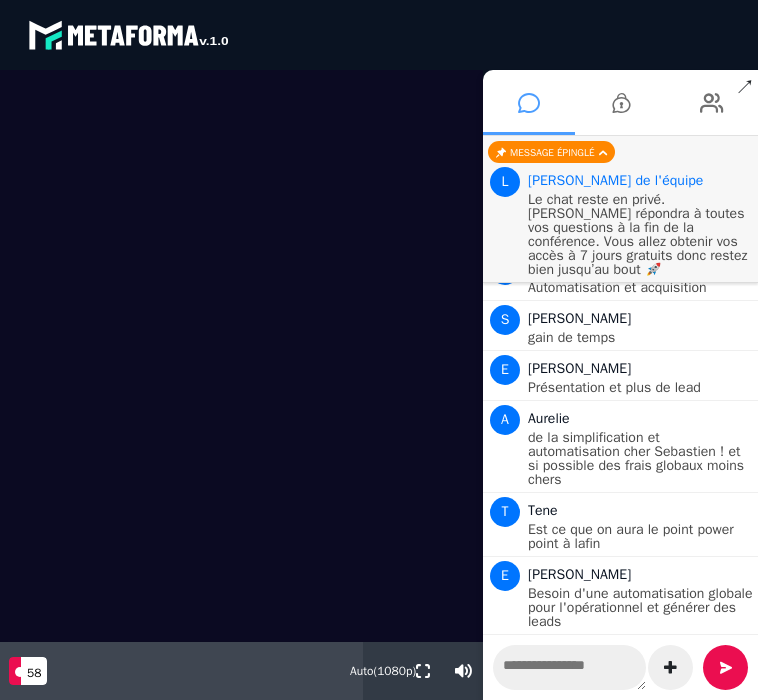 click at bounding box center (529, 103) 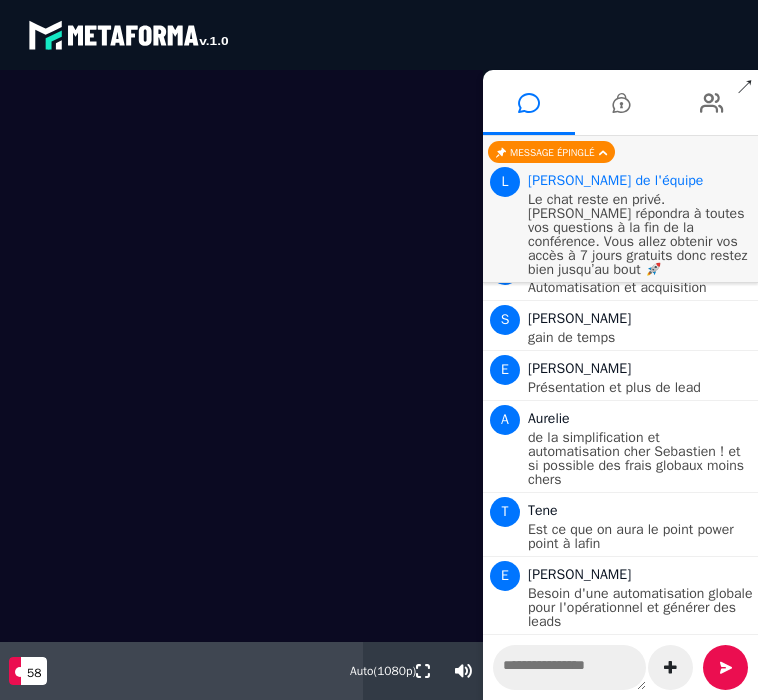 click on "↗" at bounding box center [745, 88] 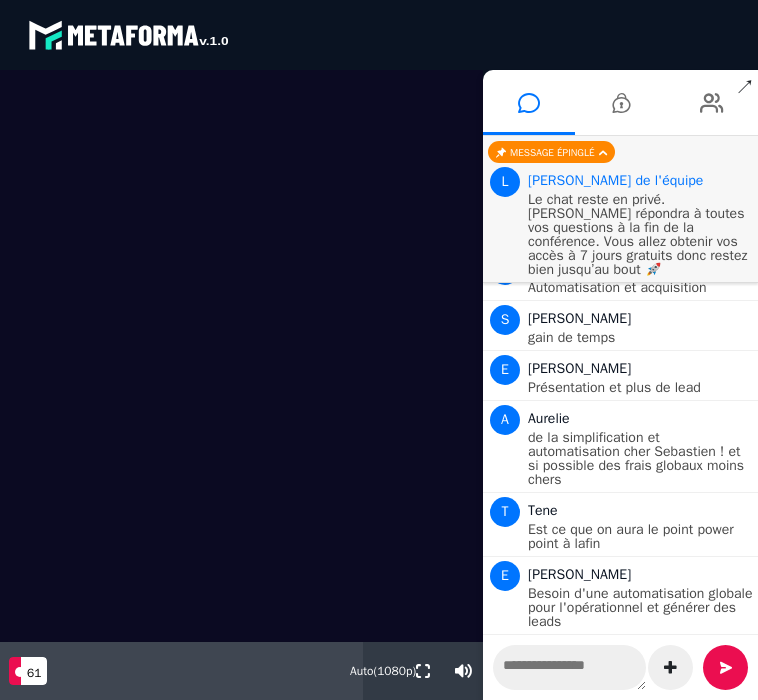 click on "blastream met_channel-b75402aa3198a961a33137d6ed46a688 fr en fr es" at bounding box center (379, 35) 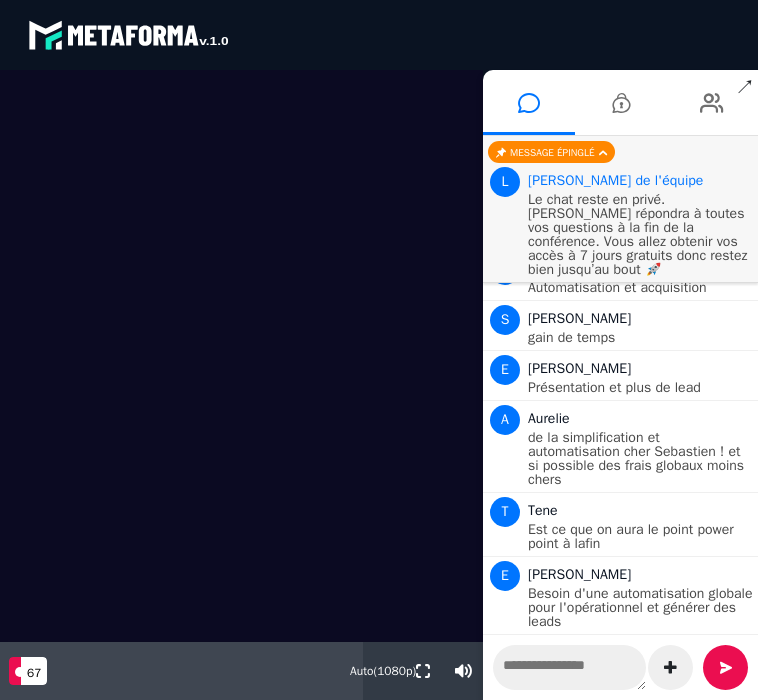 scroll, scrollTop: 1892, scrollLeft: 0, axis: vertical 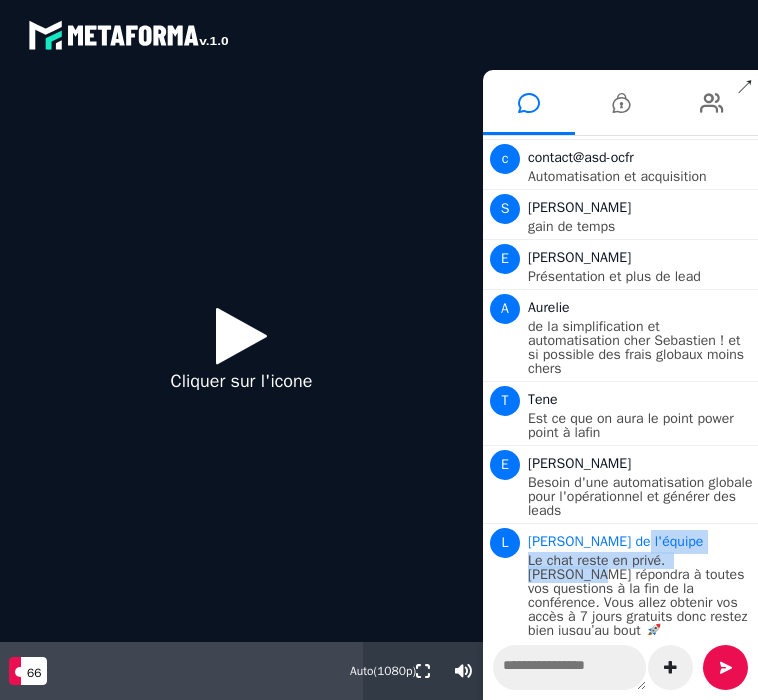 click on "Nouveaux messages [PERSON_NAME] Coach de dirigeants M   [PERSON_NAME] C   [PERSON_NAME] sohrologue aqua yoga&sophro T   [PERSON_NAME] aucun, je viens de me lancer et je suis perdu [PERSON_NAME] M   [PERSON_NAME] reconversion marketing digital c   contact@lespepitesduloupfr digiforma/ calendly A   [PERSON_NAME] zoom, [DOMAIN_NAME], acuity G   [PERSON_NAME] pour l instant C   [PERSON_NAME] gpt M   [PERSON_NAME], microsoft project S   [PERSON_NAME] je me lance donc rien pour le moment S   [PERSON_NAME] Make Bubble et entrain de creuser Firebase :) c   contact@grainesdereussitecom pipedrive [PERSON_NAME] en accompagnement des personnes c   contact@asd-ocfr [DOMAIN_NAME] make notion calendly chatgpt [PERSON_NAME] je cherchais le tout en un H   [PERSON_NAME] - zoom - ChatGPT - Trello : beaucoup trop ! P   [PERSON_NAME] genspark [PERSON_NAME] Actuellement système . Io et Chat GPT J   J Folk T   Tene Formation bien etre et Domiciliation M   [PERSON_NAME] les 2 C   Clarisse automatisation M   [PERSON_NAME] Calendly - zoom - a   annika@maiaacademy" at bounding box center [620, 385] 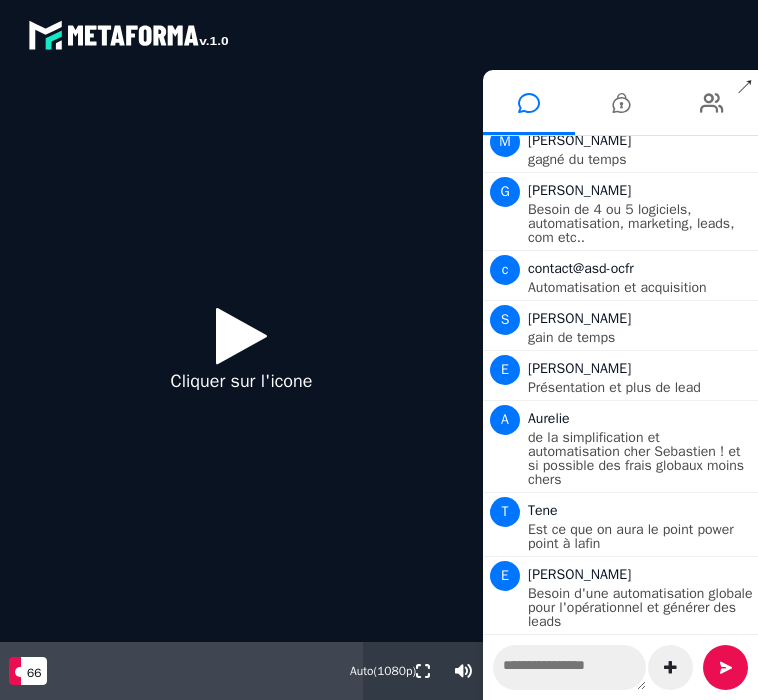 scroll, scrollTop: 1786, scrollLeft: 0, axis: vertical 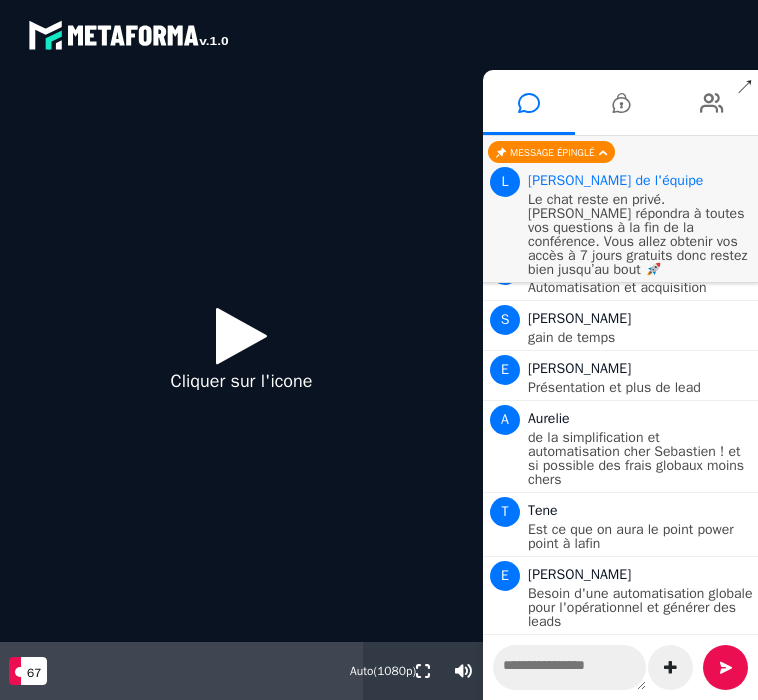 click at bounding box center [241, 335] 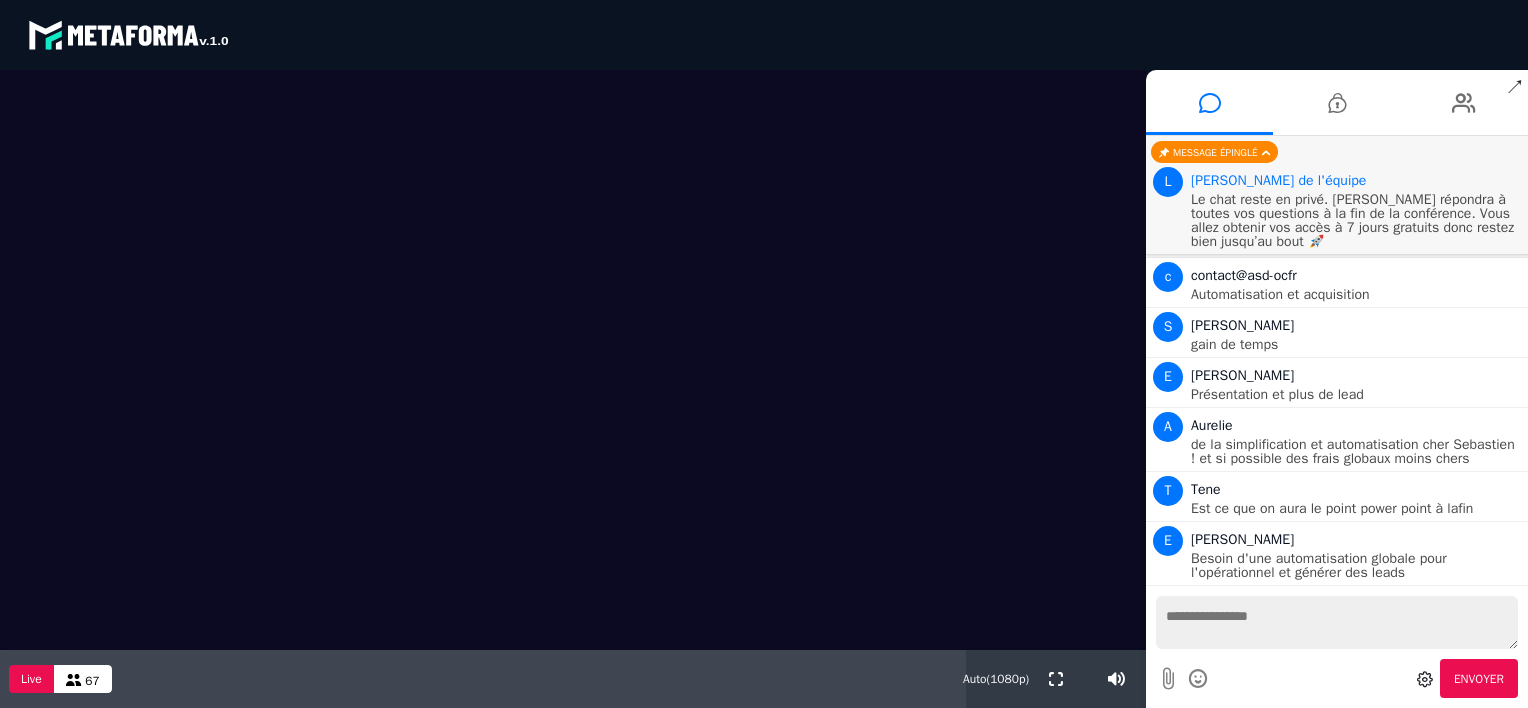 scroll, scrollTop: 1611, scrollLeft: 0, axis: vertical 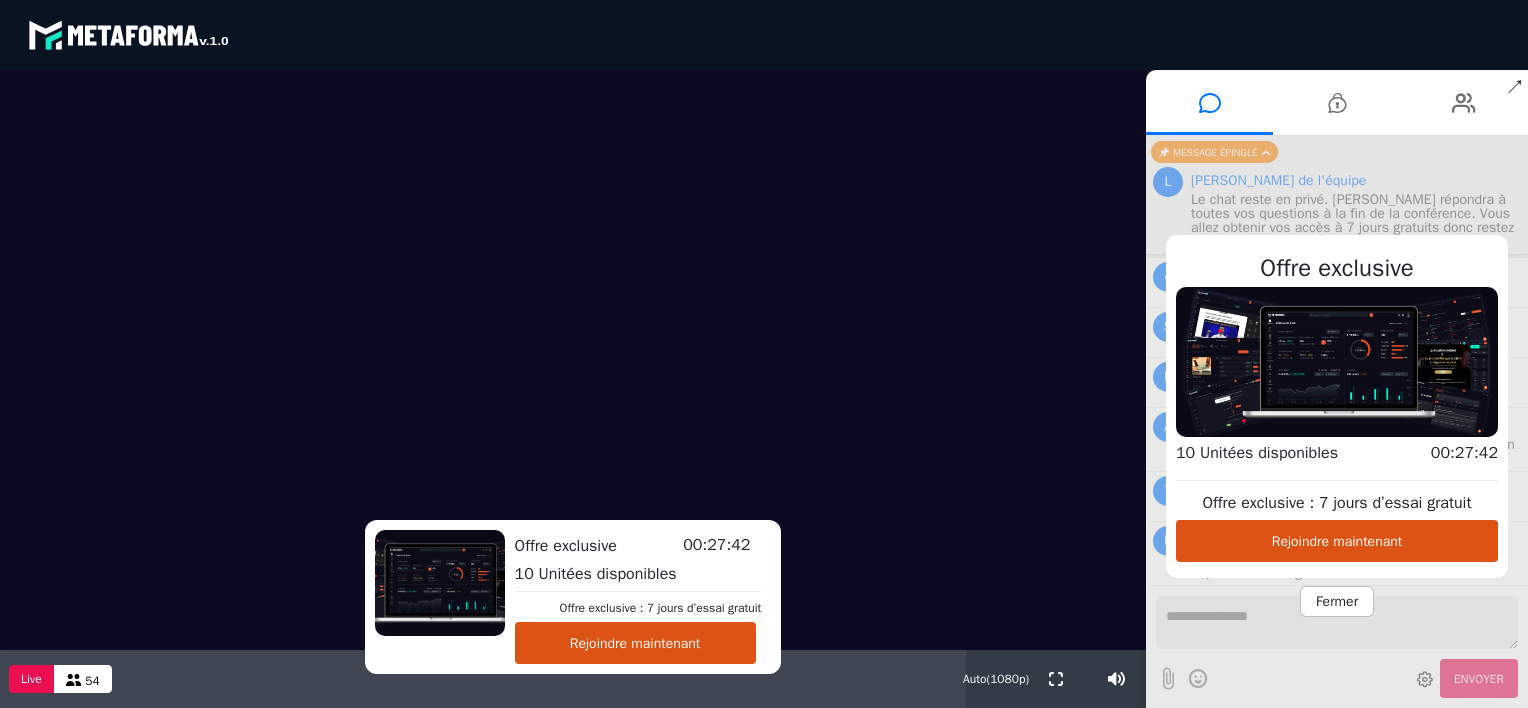click on "Rejoindre maintenant" at bounding box center [1337, 541] 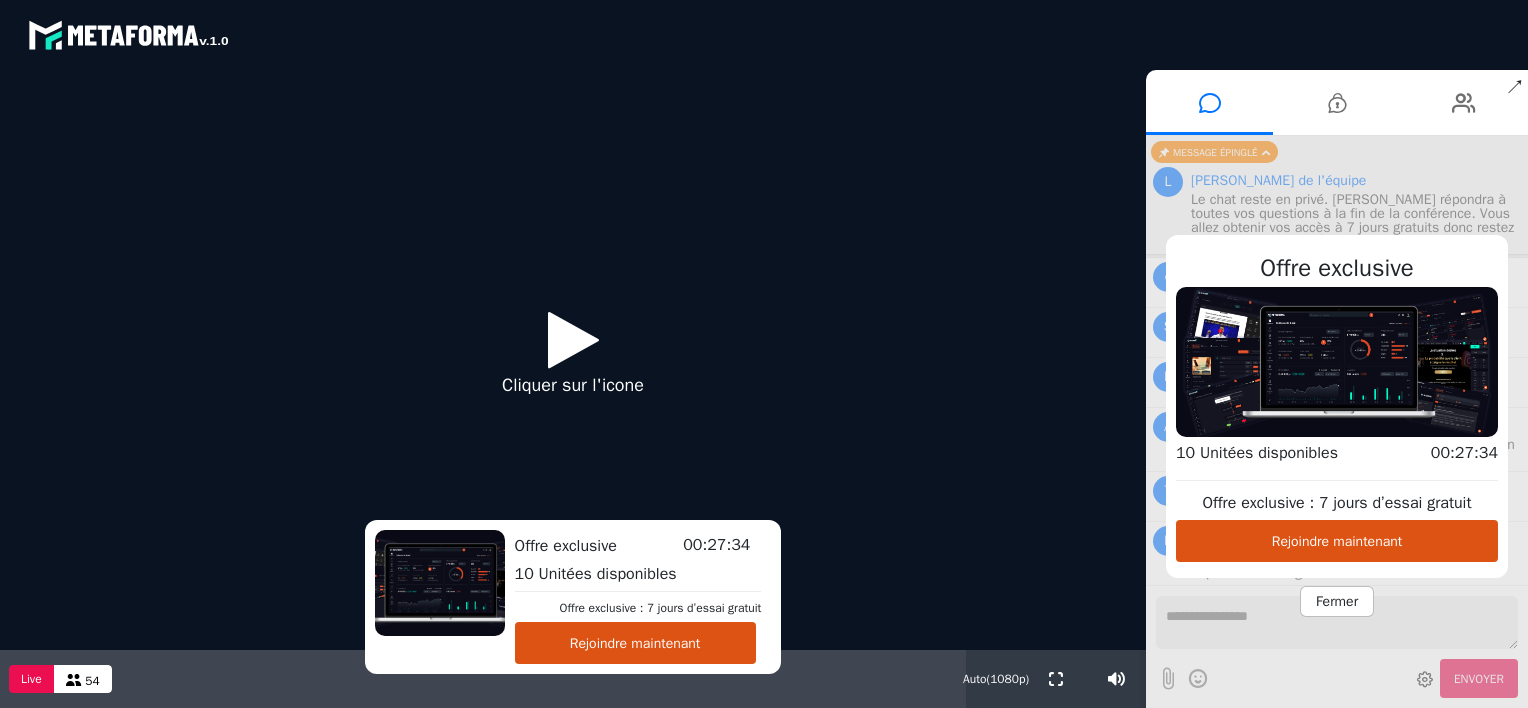 click at bounding box center [573, 339] 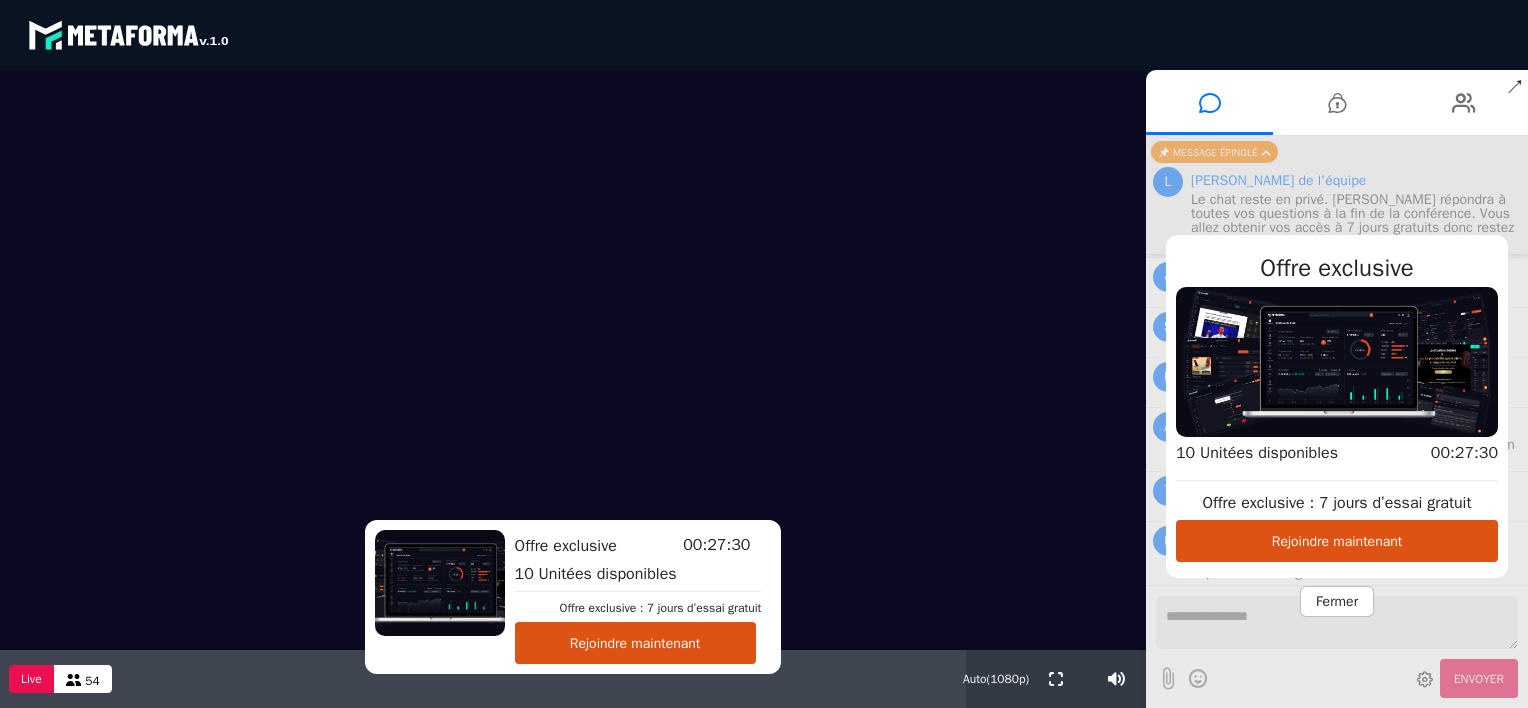 click on "Rejoindre maintenant" at bounding box center (1337, 541) 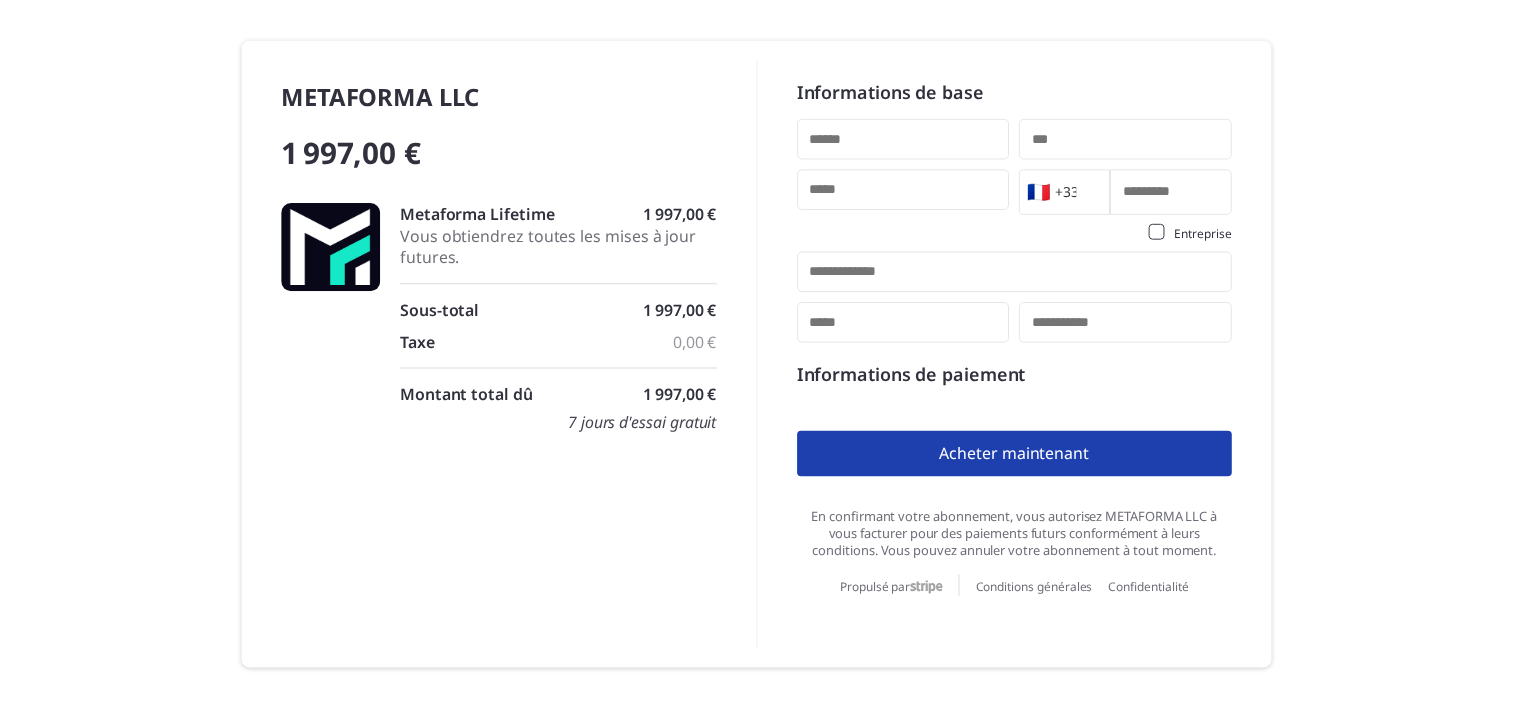 scroll, scrollTop: 0, scrollLeft: 0, axis: both 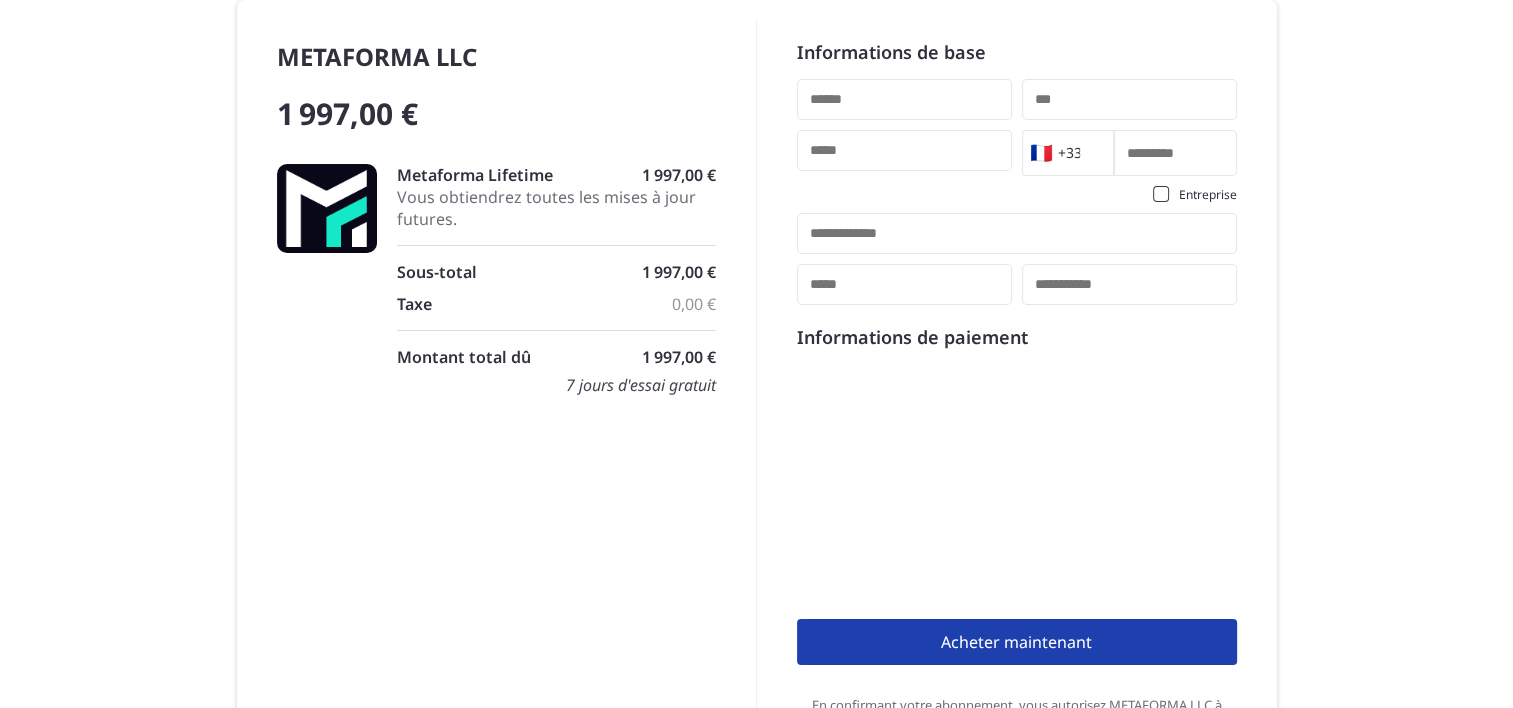 click at bounding box center [904, 99] 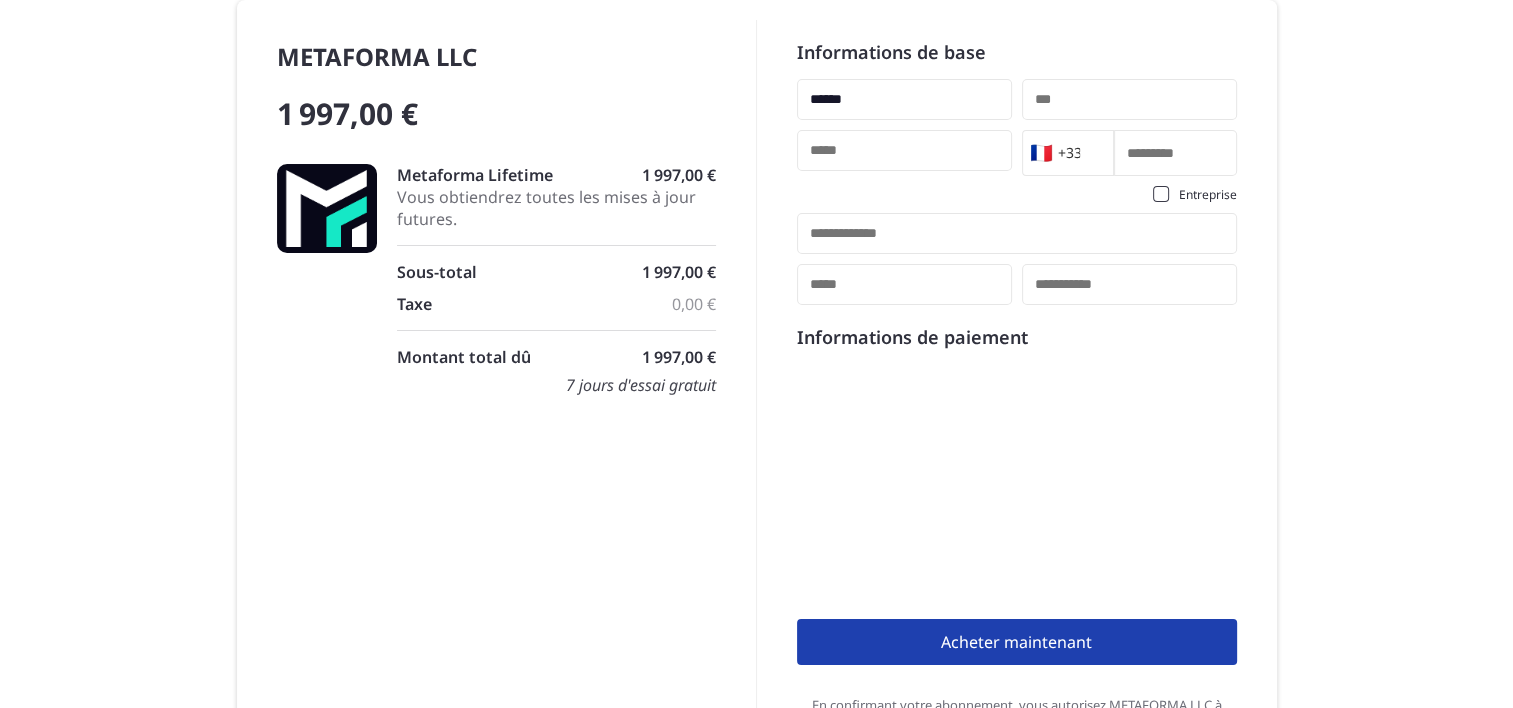 type on "**********" 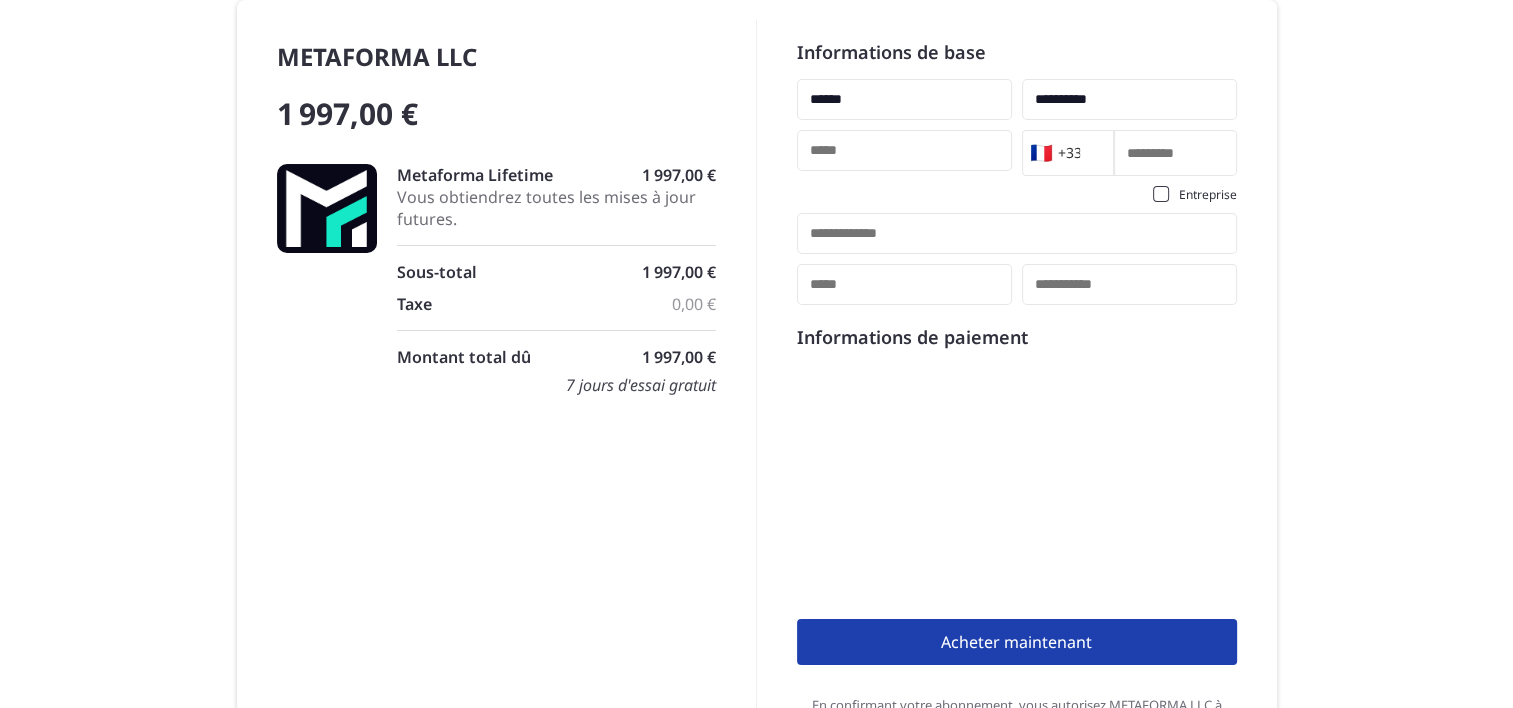 type on "**********" 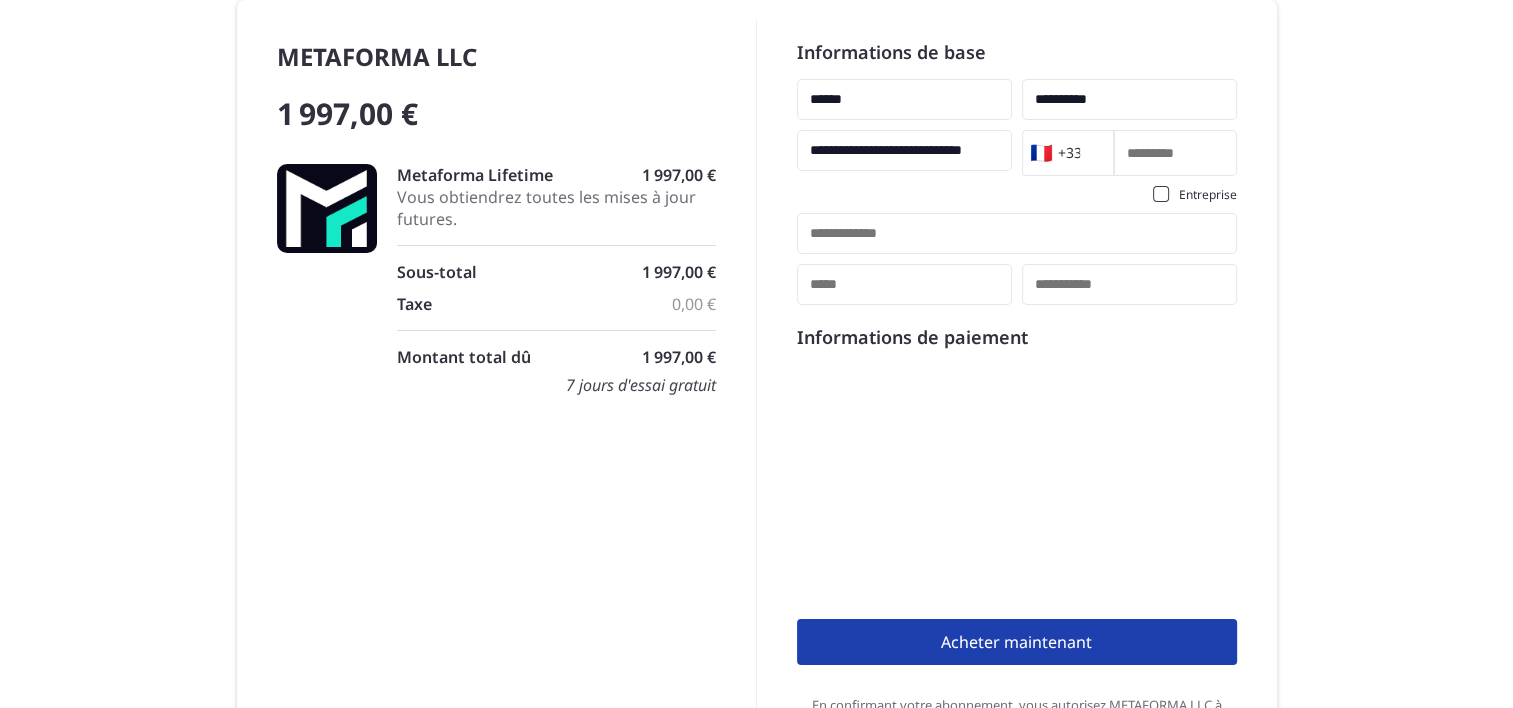 type on "*********" 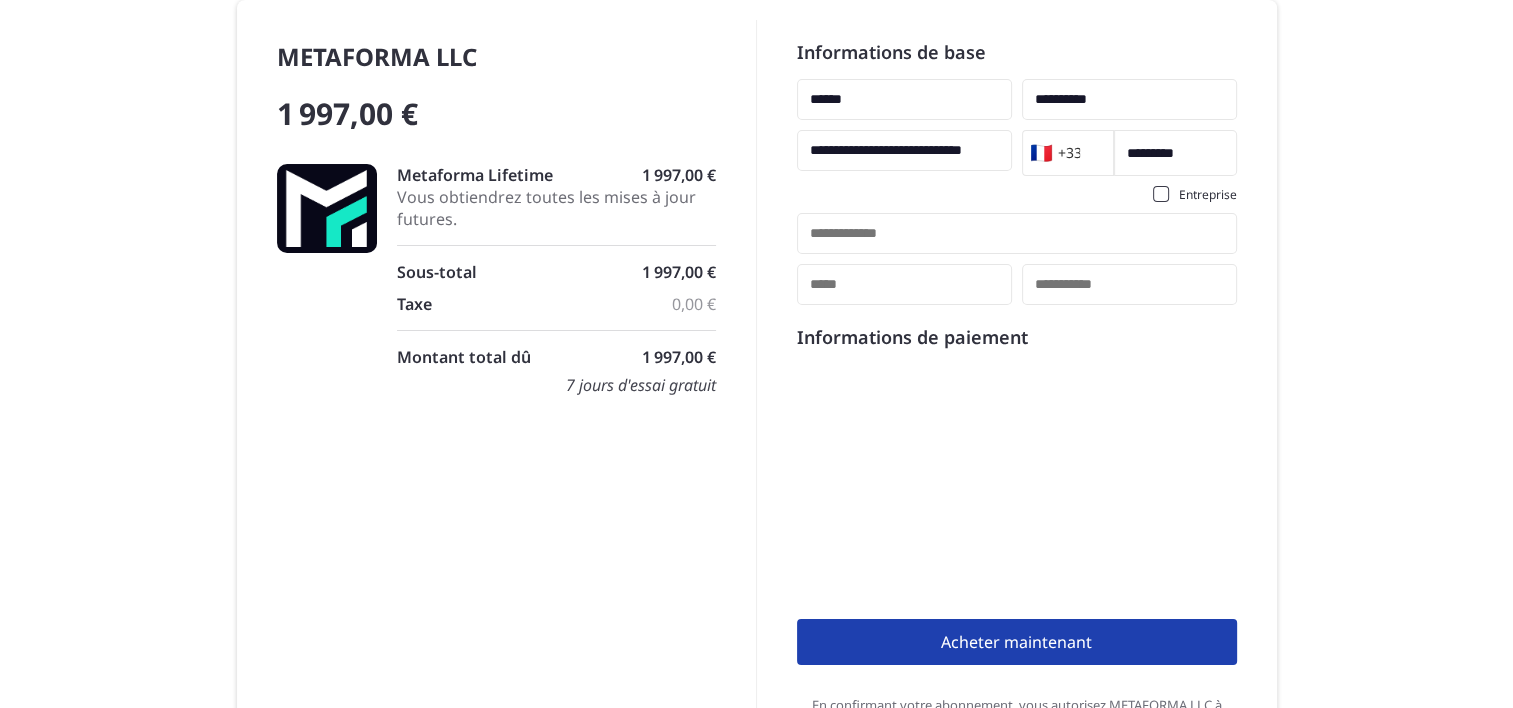 type on "**********" 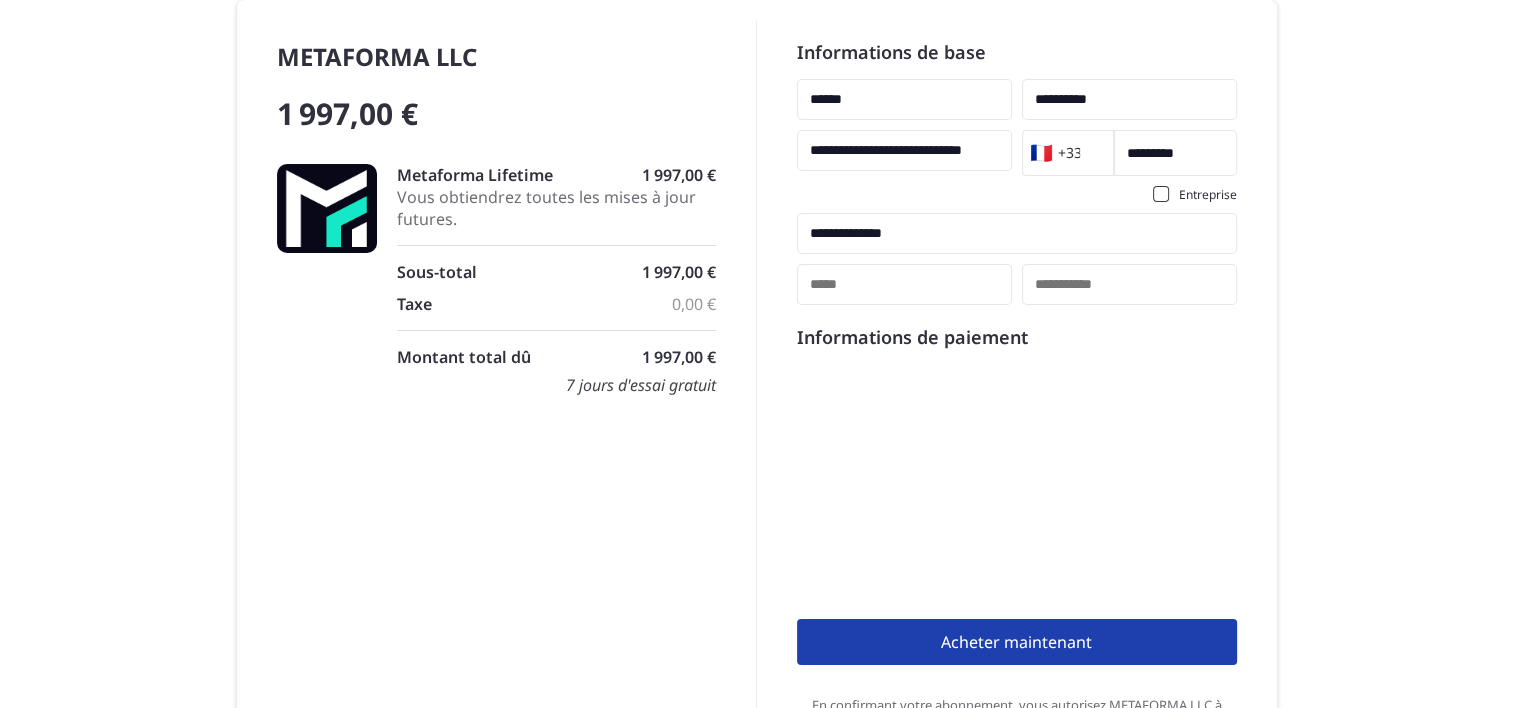 type on "**********" 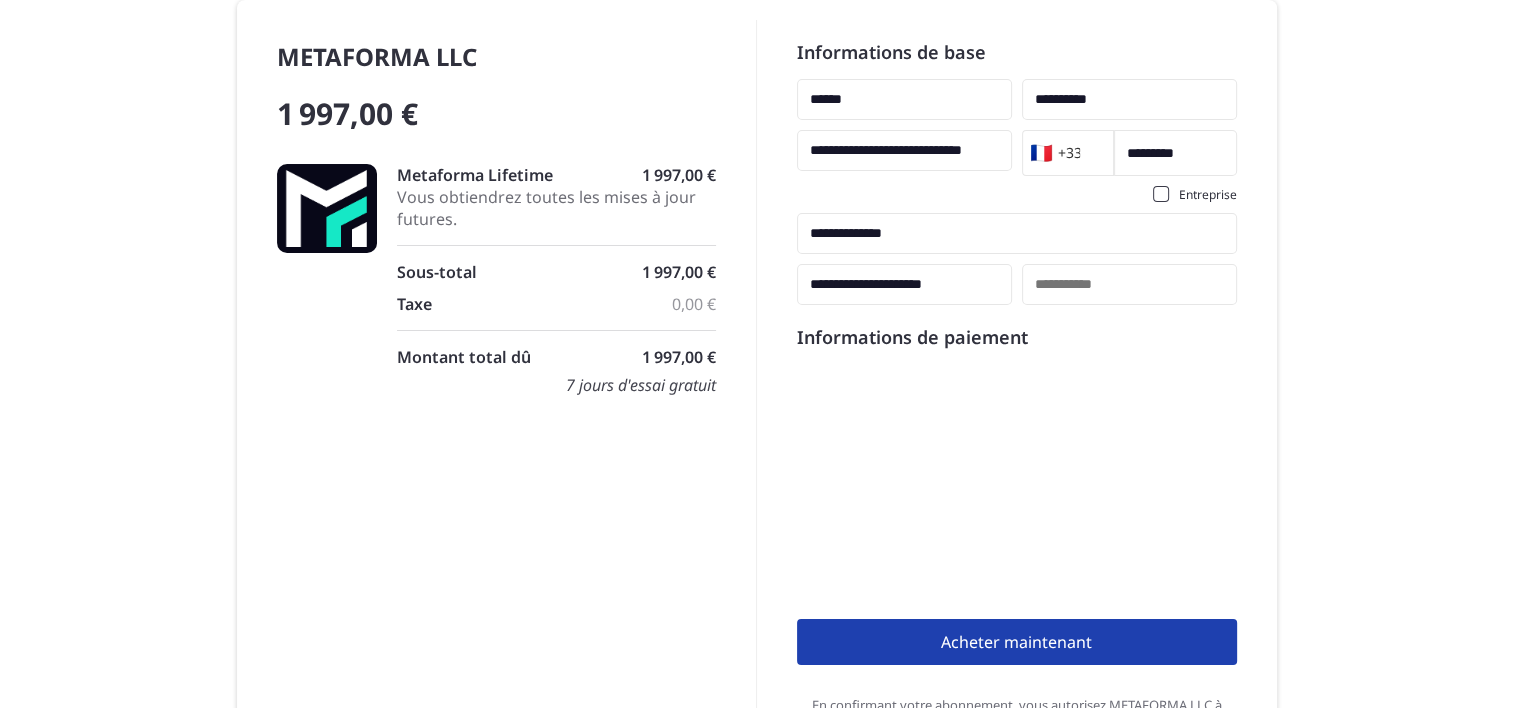 type on "**********" 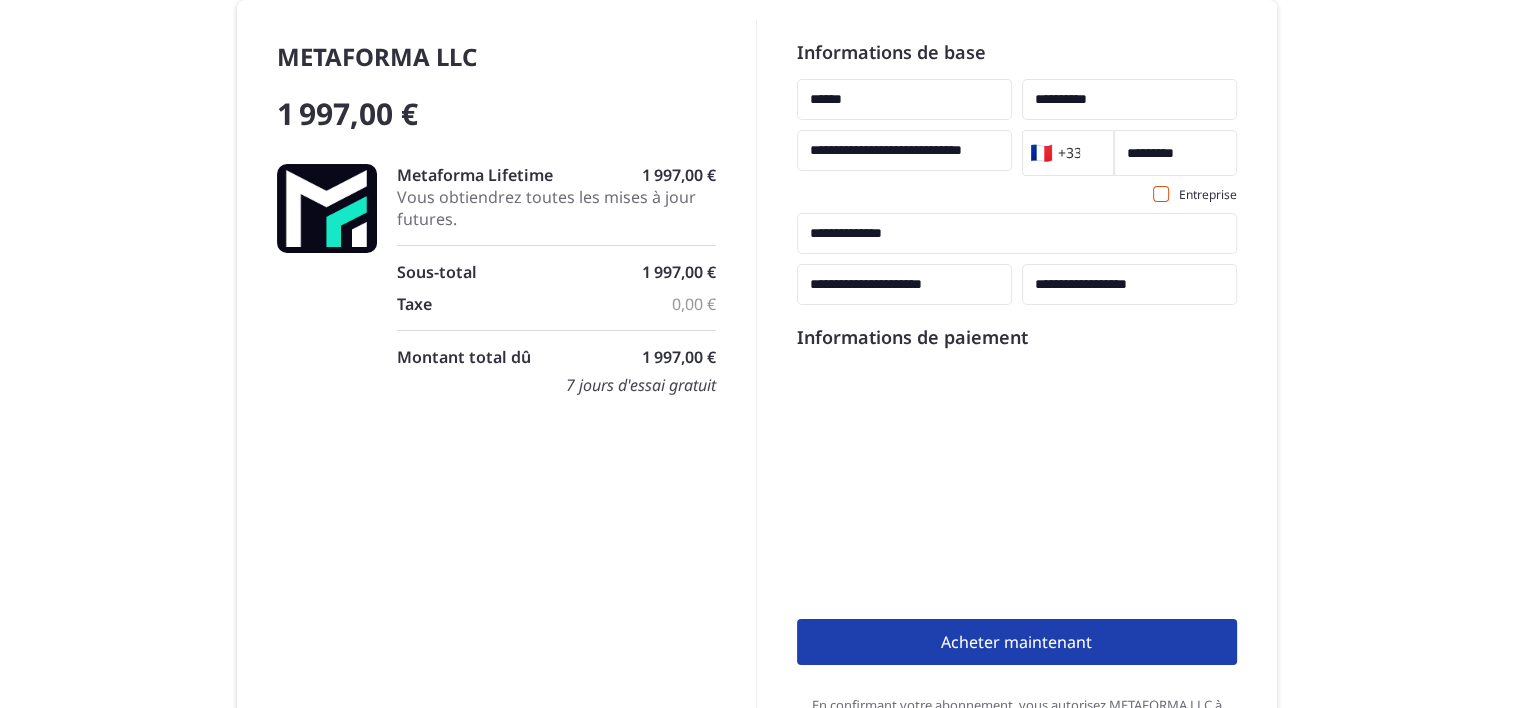 click at bounding box center (1161, 194) 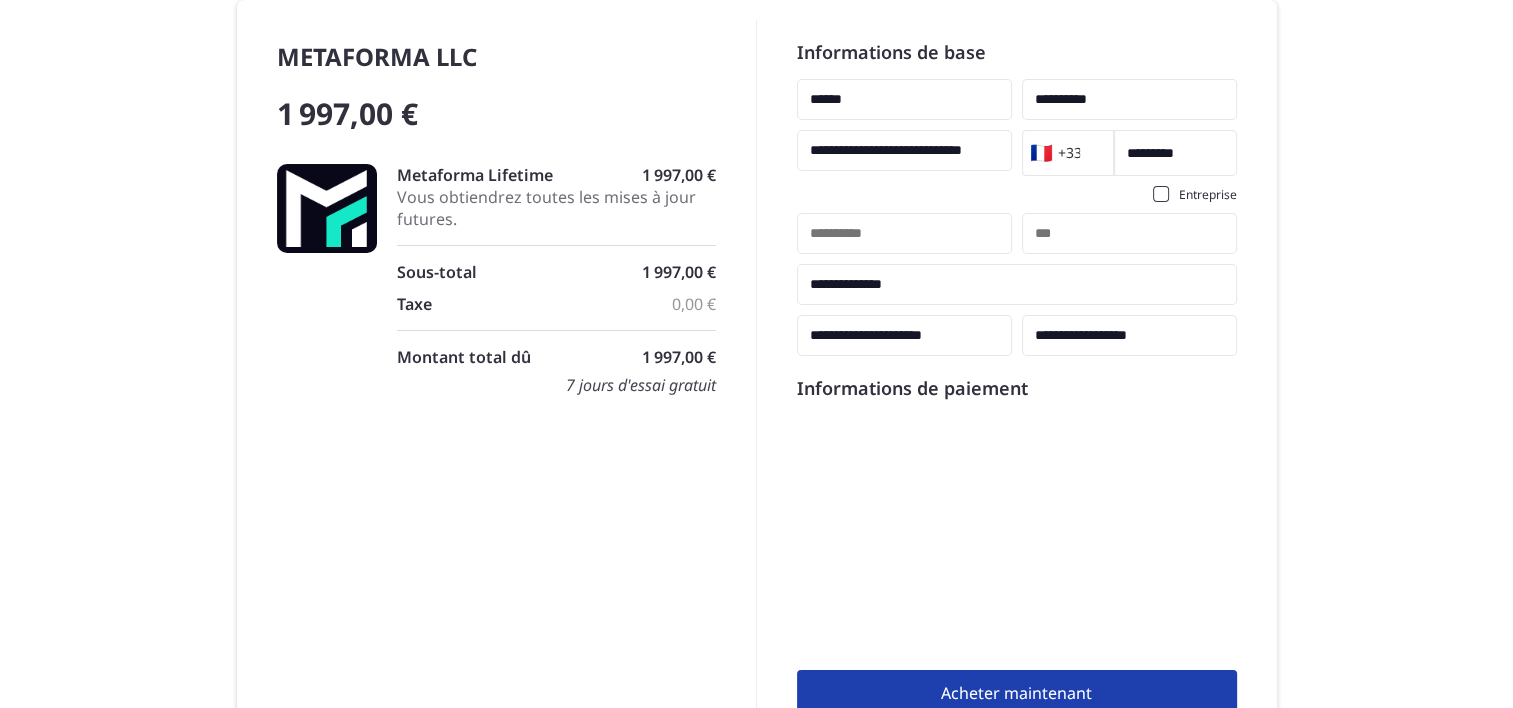 click at bounding box center [904, 233] 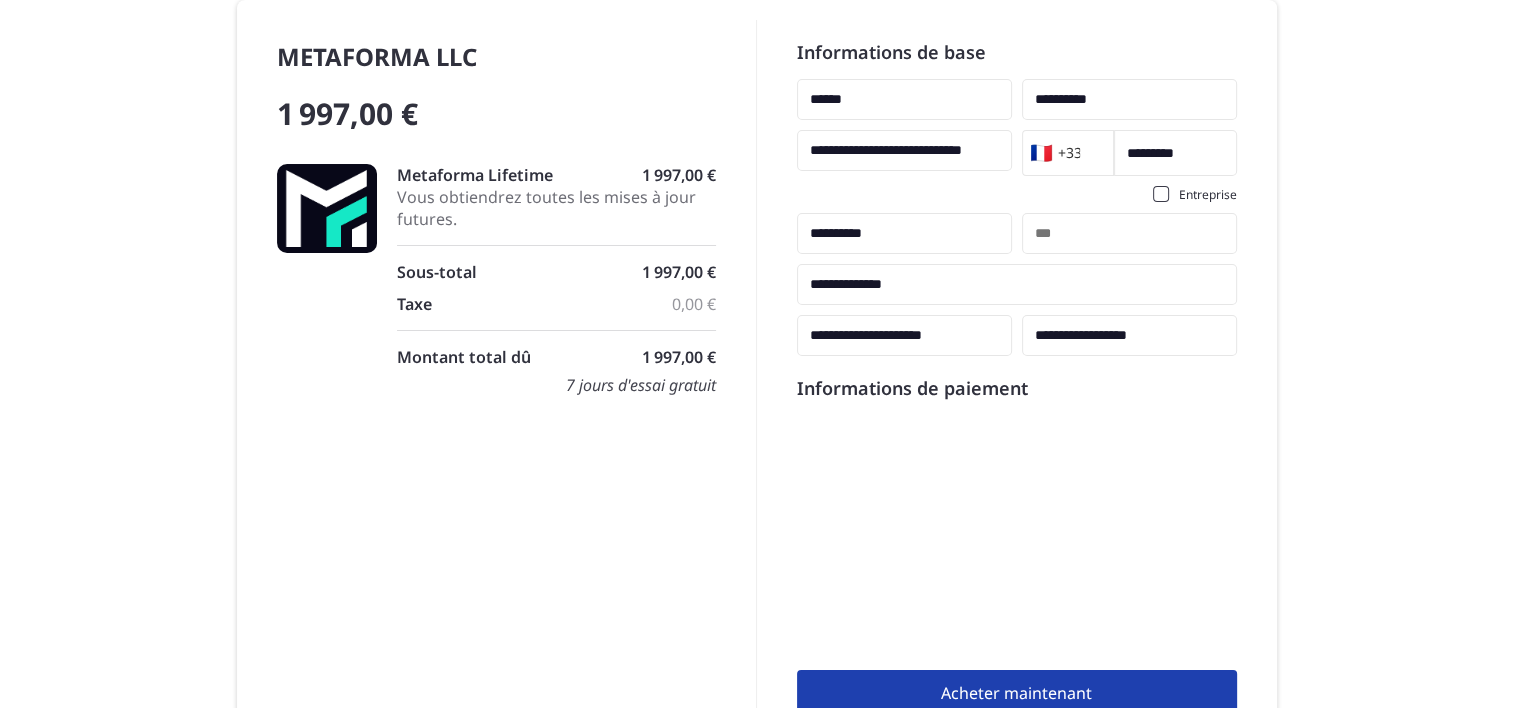 click at bounding box center (1129, 233) 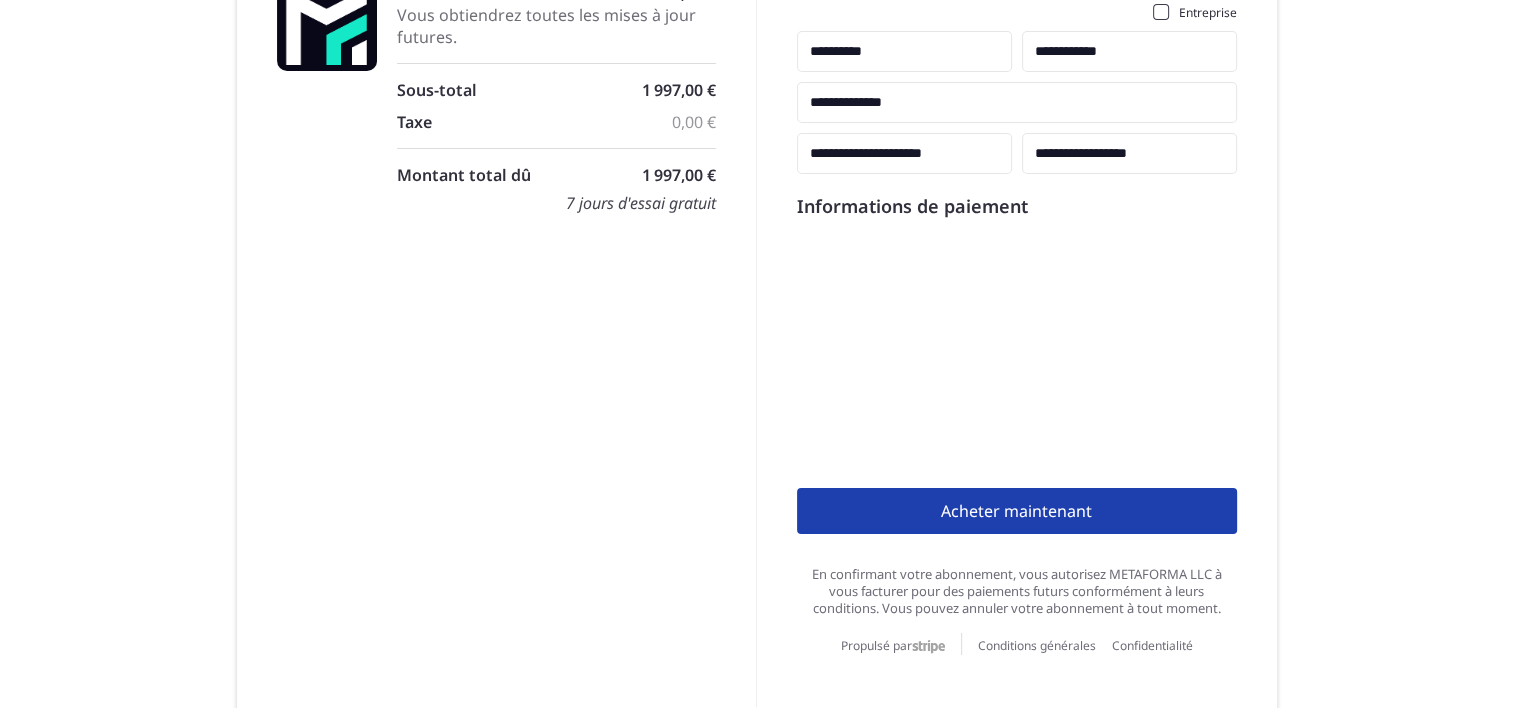 scroll, scrollTop: 215, scrollLeft: 0, axis: vertical 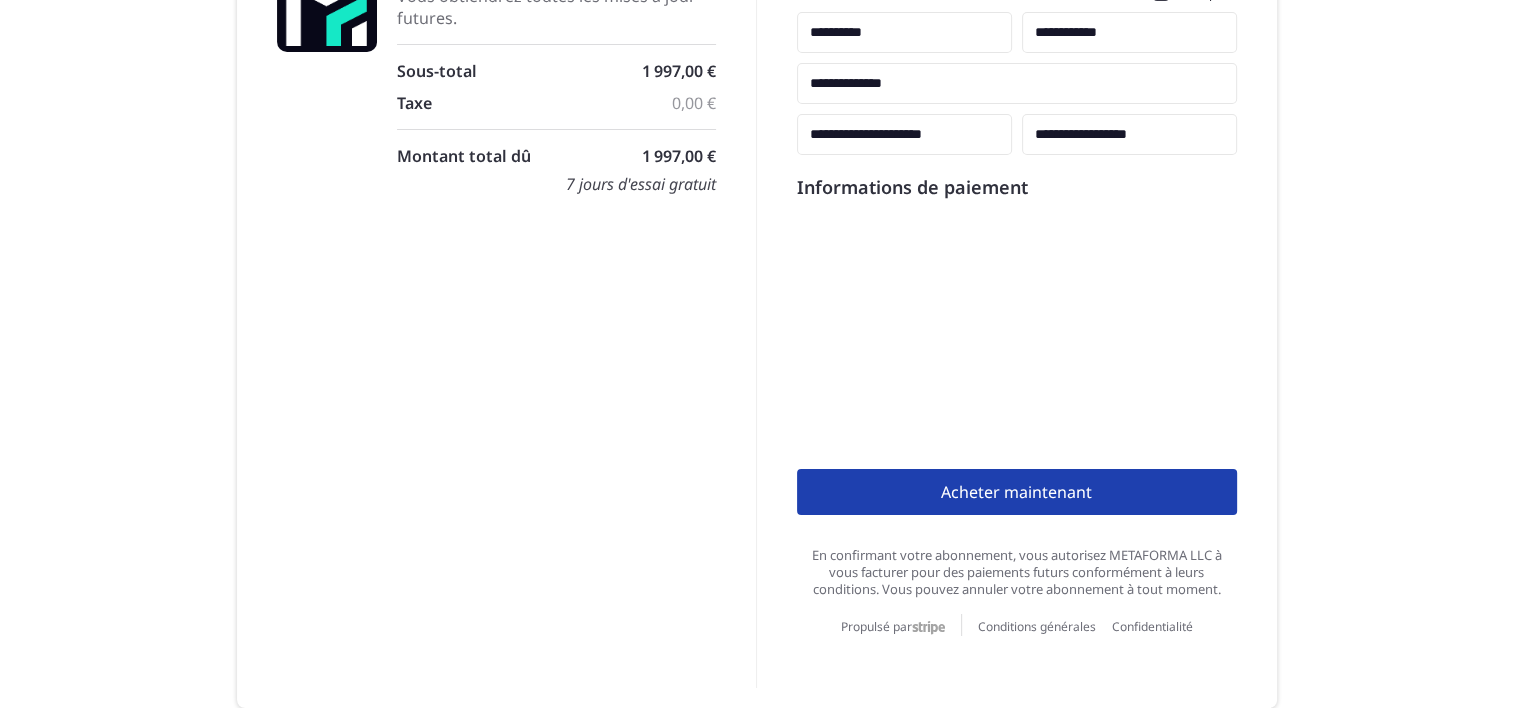 type on "**********" 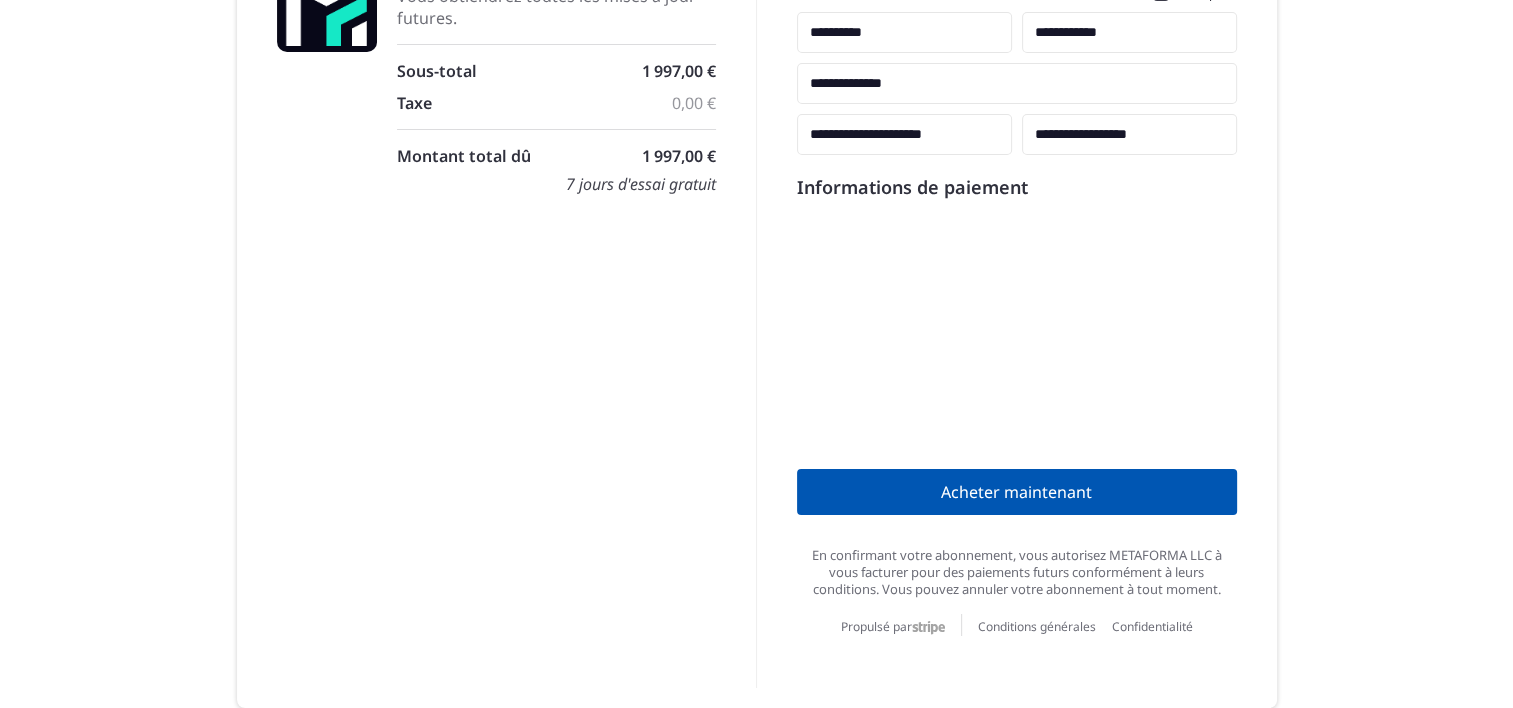 click on "Acheter maintenant" at bounding box center (1017, 492) 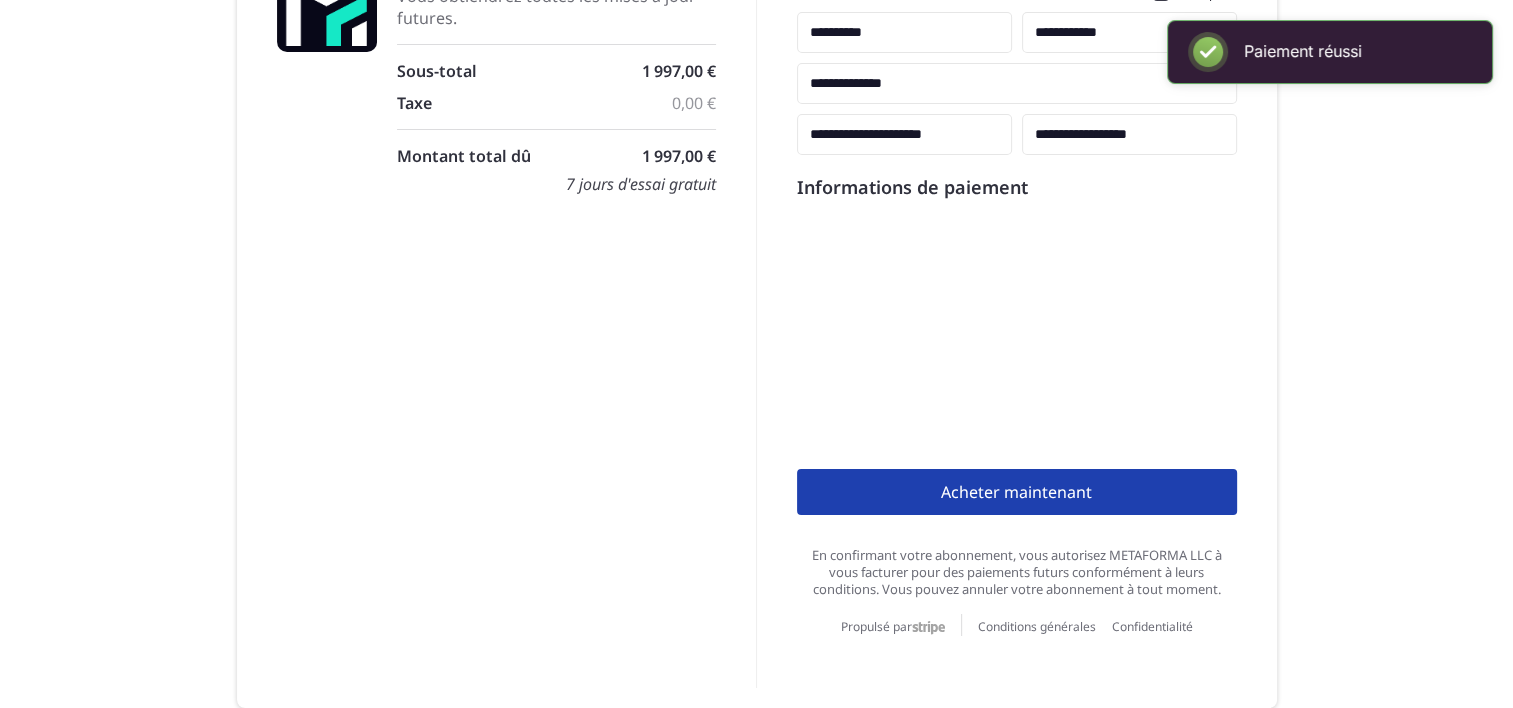 scroll, scrollTop: 215, scrollLeft: 0, axis: vertical 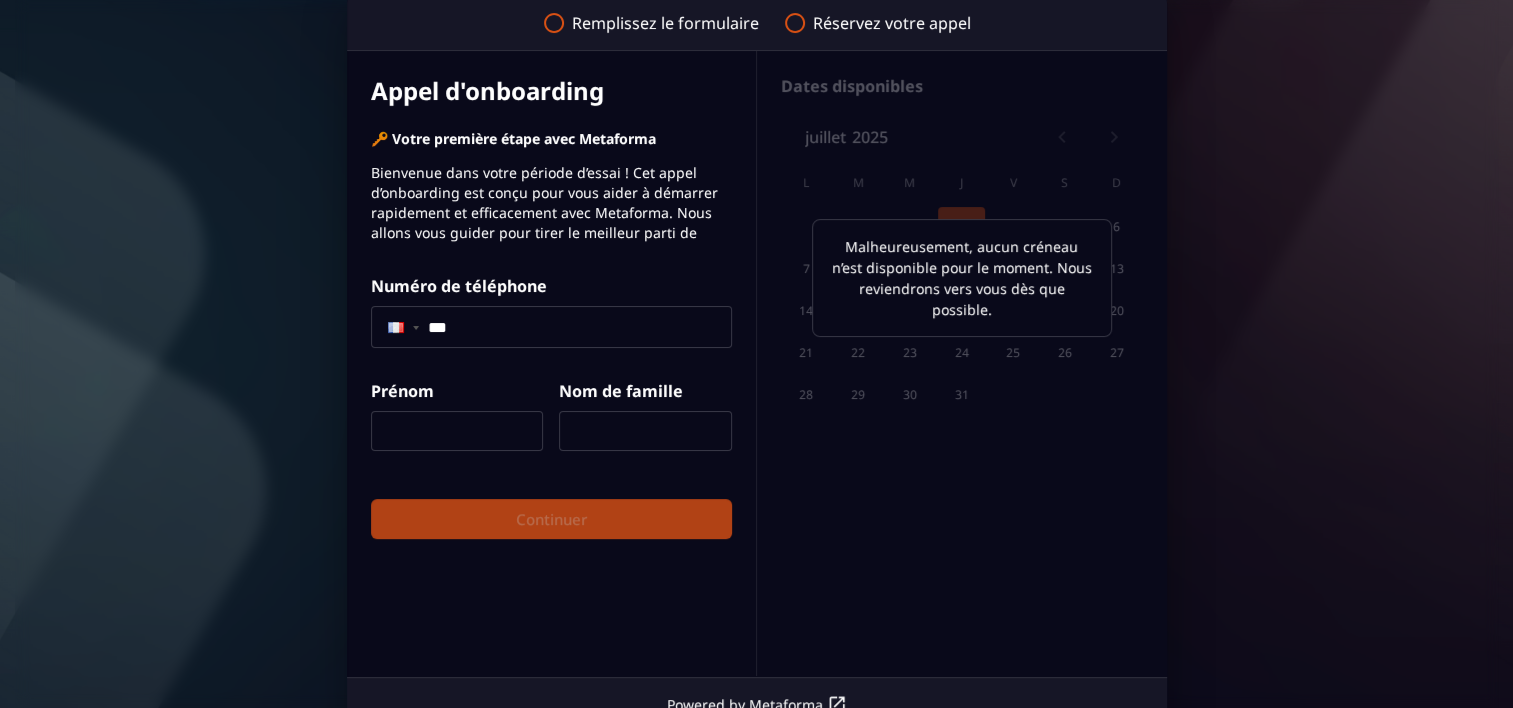 click on "FÉLICITATIONS ! Il ne vous reste qu’une dernière étape pour activer vos accès à votre compte Metaforma  ⚠️ ATTENTION: c'est obligatoire pour recevoir vos accès Réservez dès maintenant votre appel d’onboarding en remplissant vos informations ci-dessous.
Une fois votre créneau choisi, vous recevrez immédiatement vos accès à votre compte Metaforma." at bounding box center [756, 241] 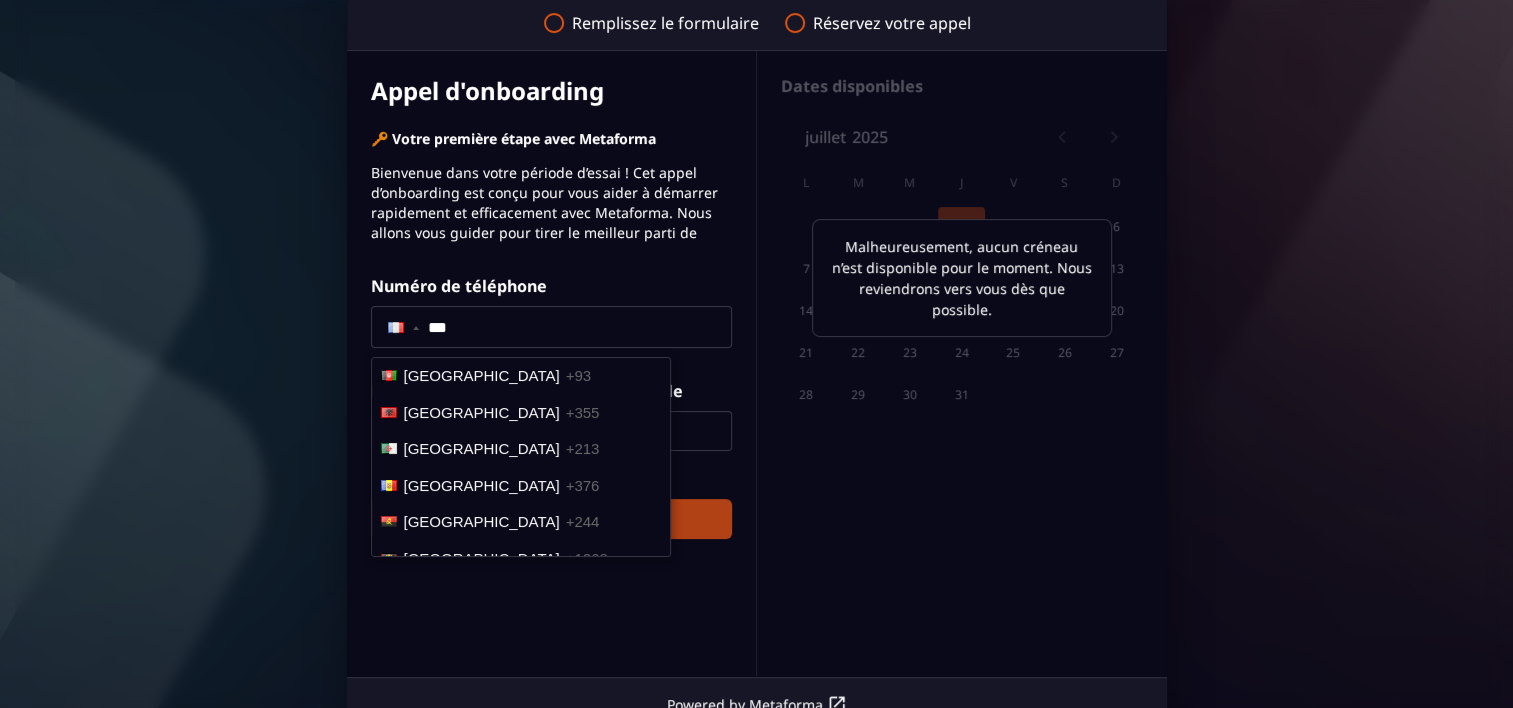 scroll, scrollTop: 2137, scrollLeft: 0, axis: vertical 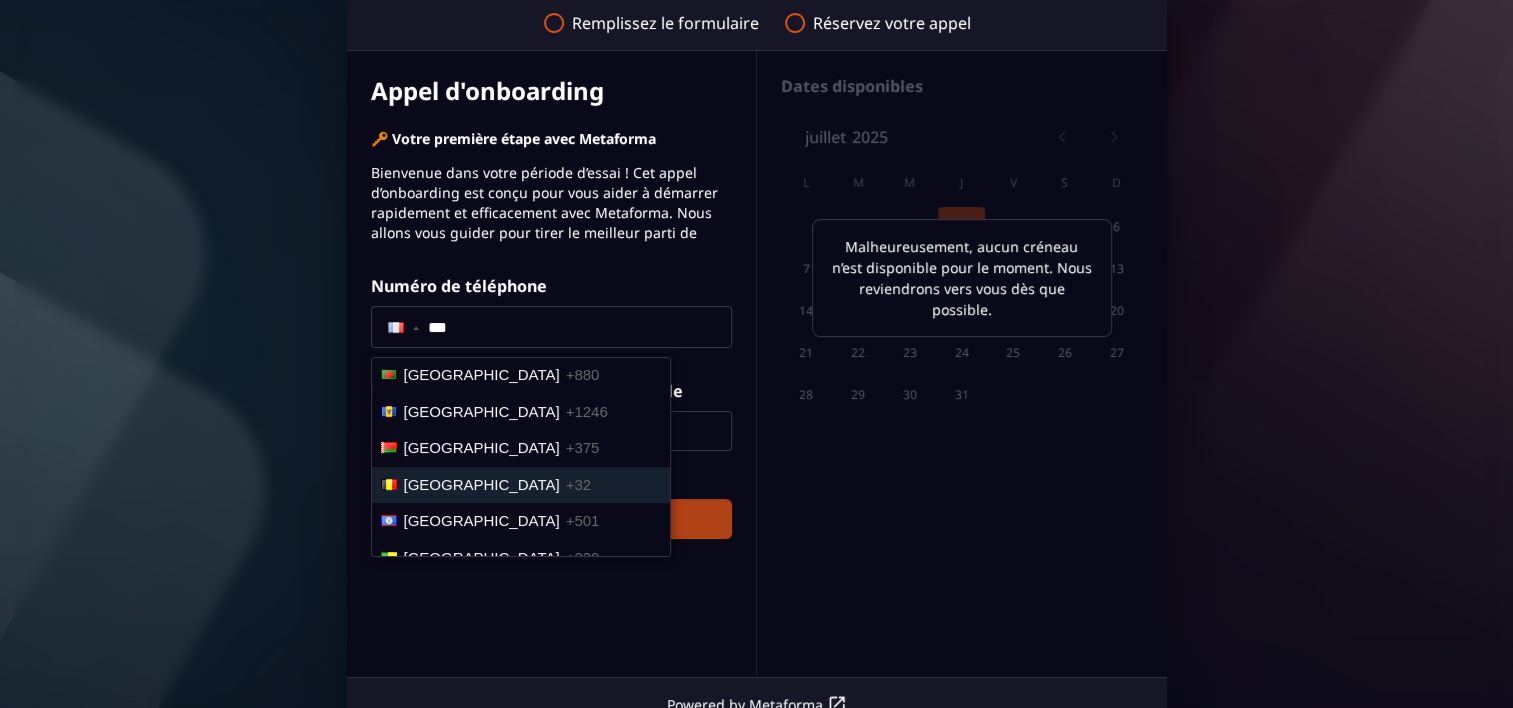 click on "[GEOGRAPHIC_DATA]" at bounding box center [482, 484] 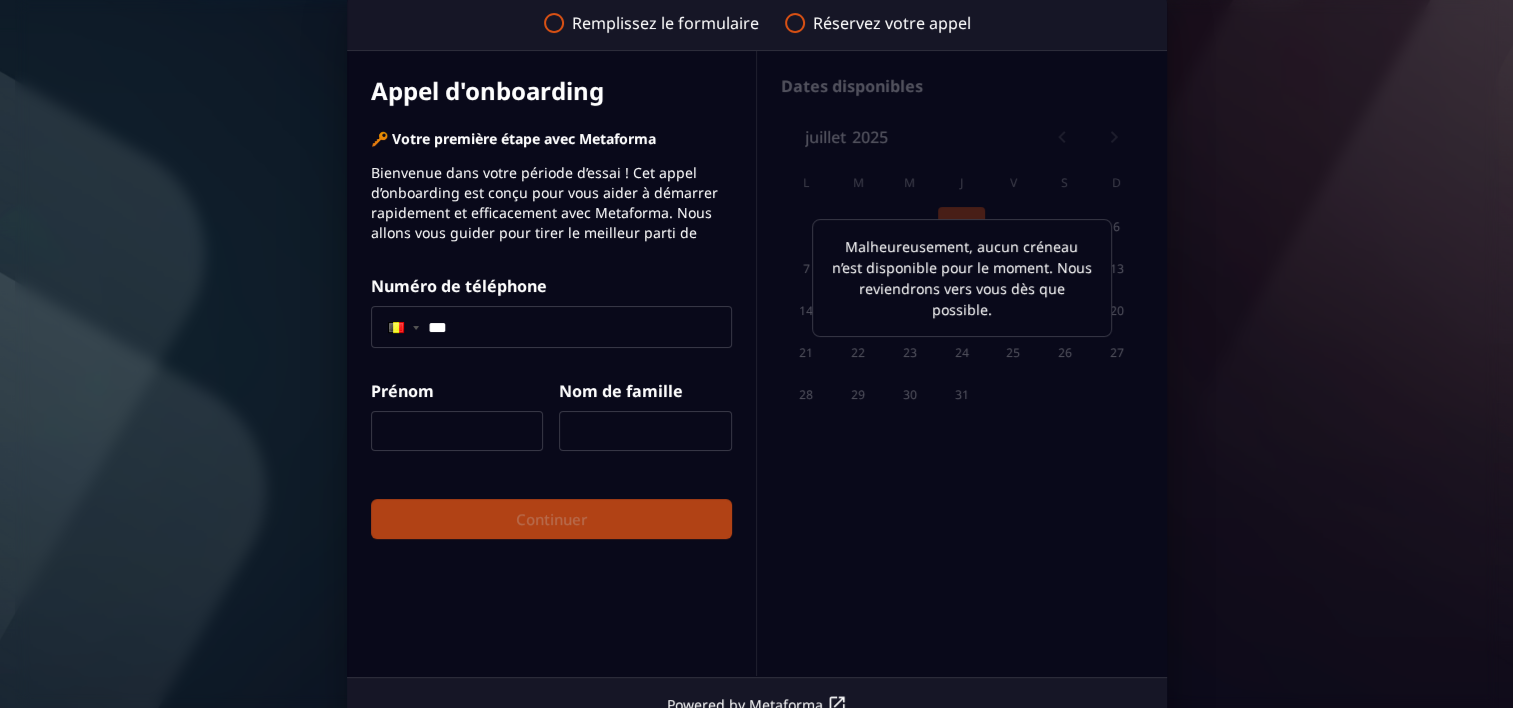 click on "***" 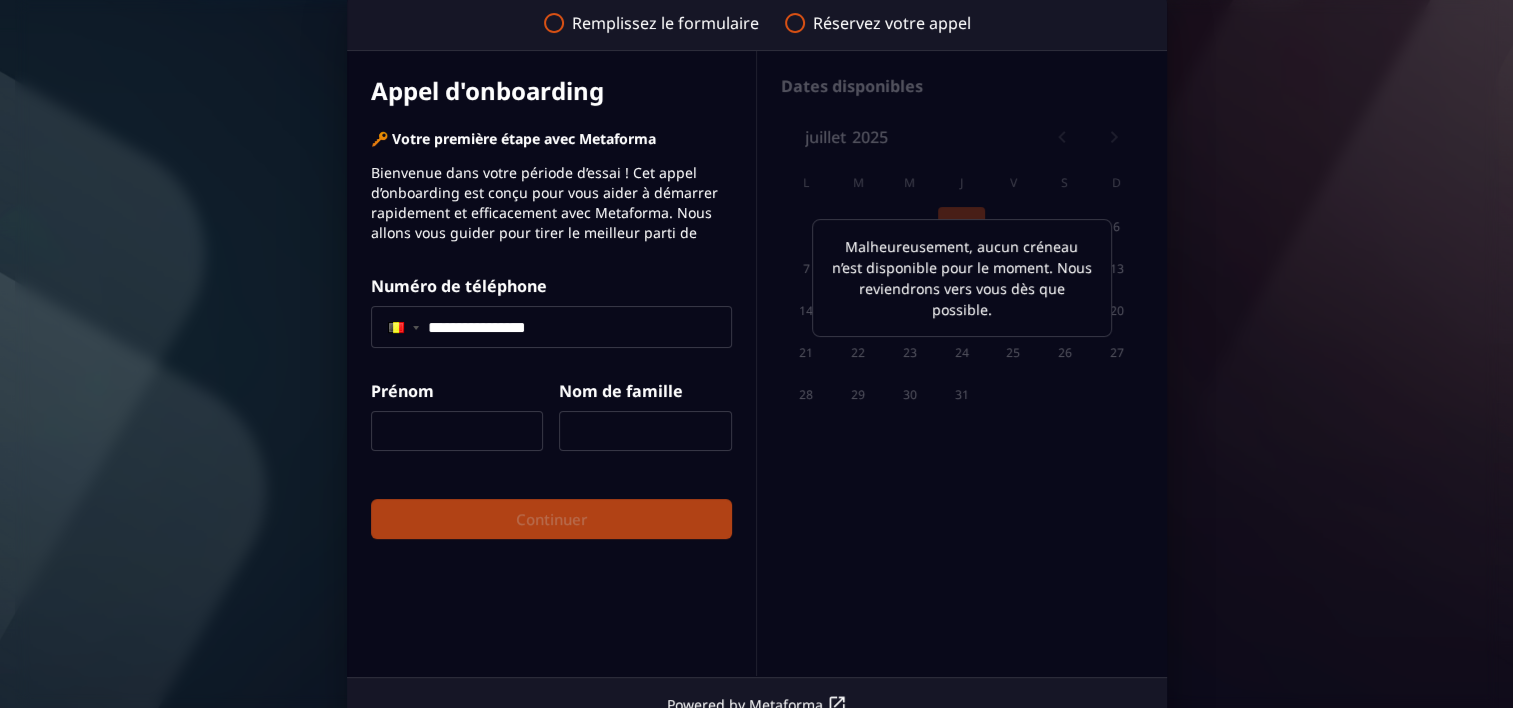 type on "**********" 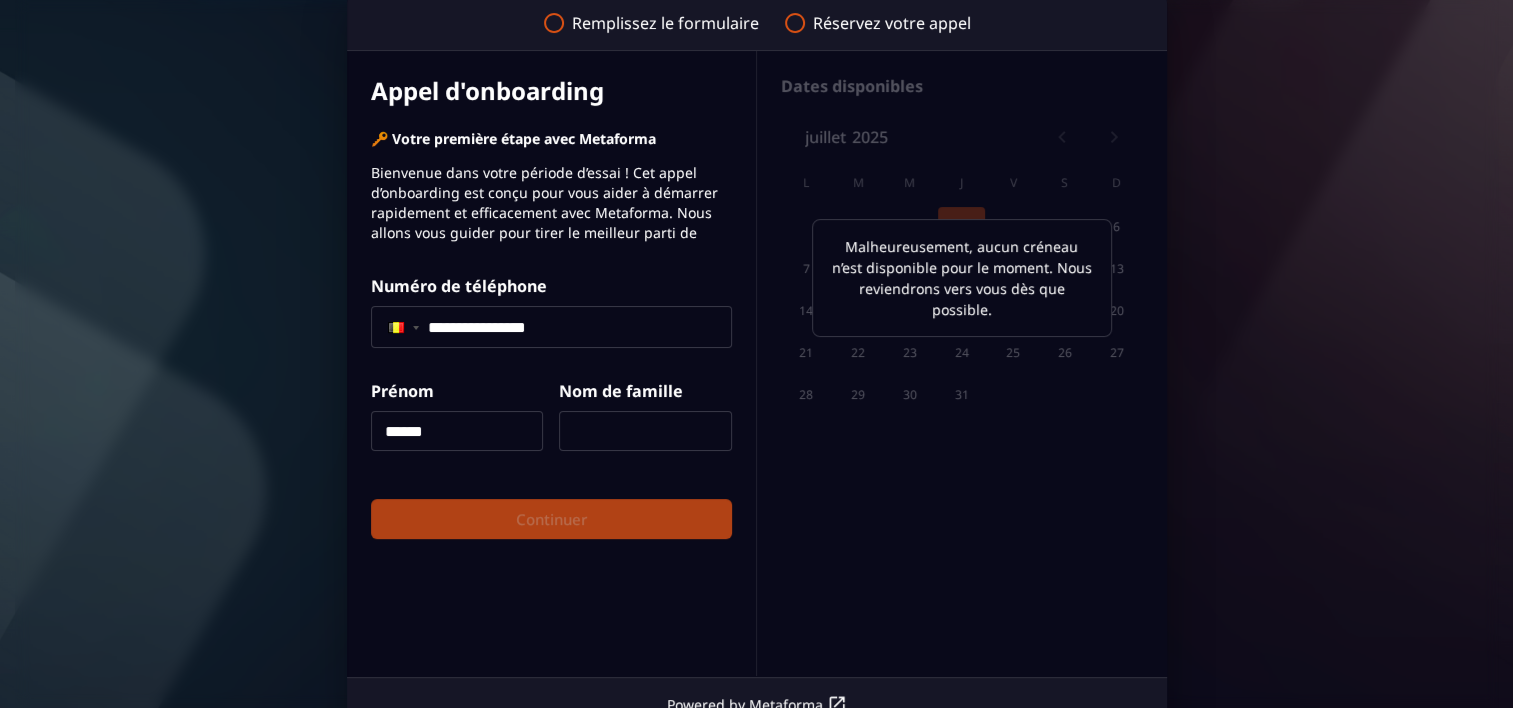 click at bounding box center (645, 431) 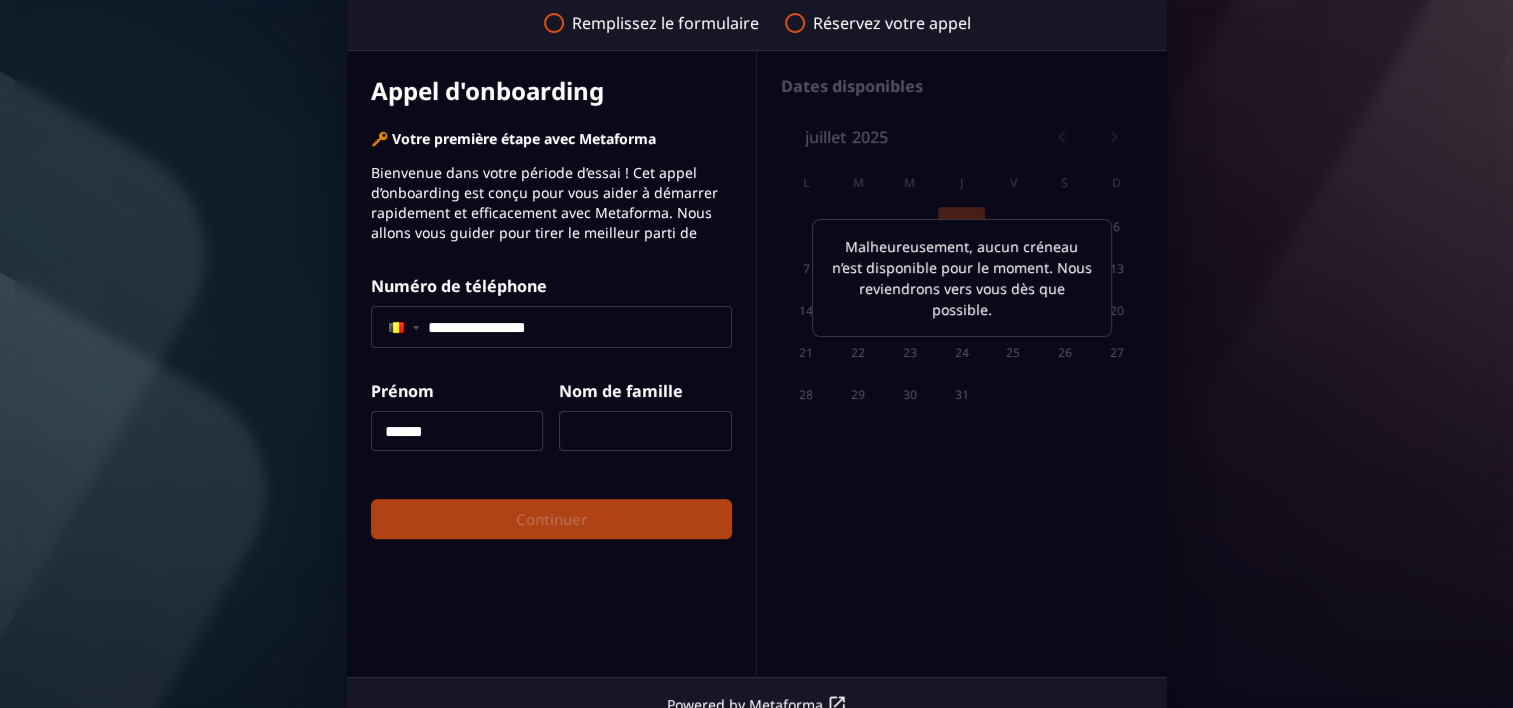 type on "**********" 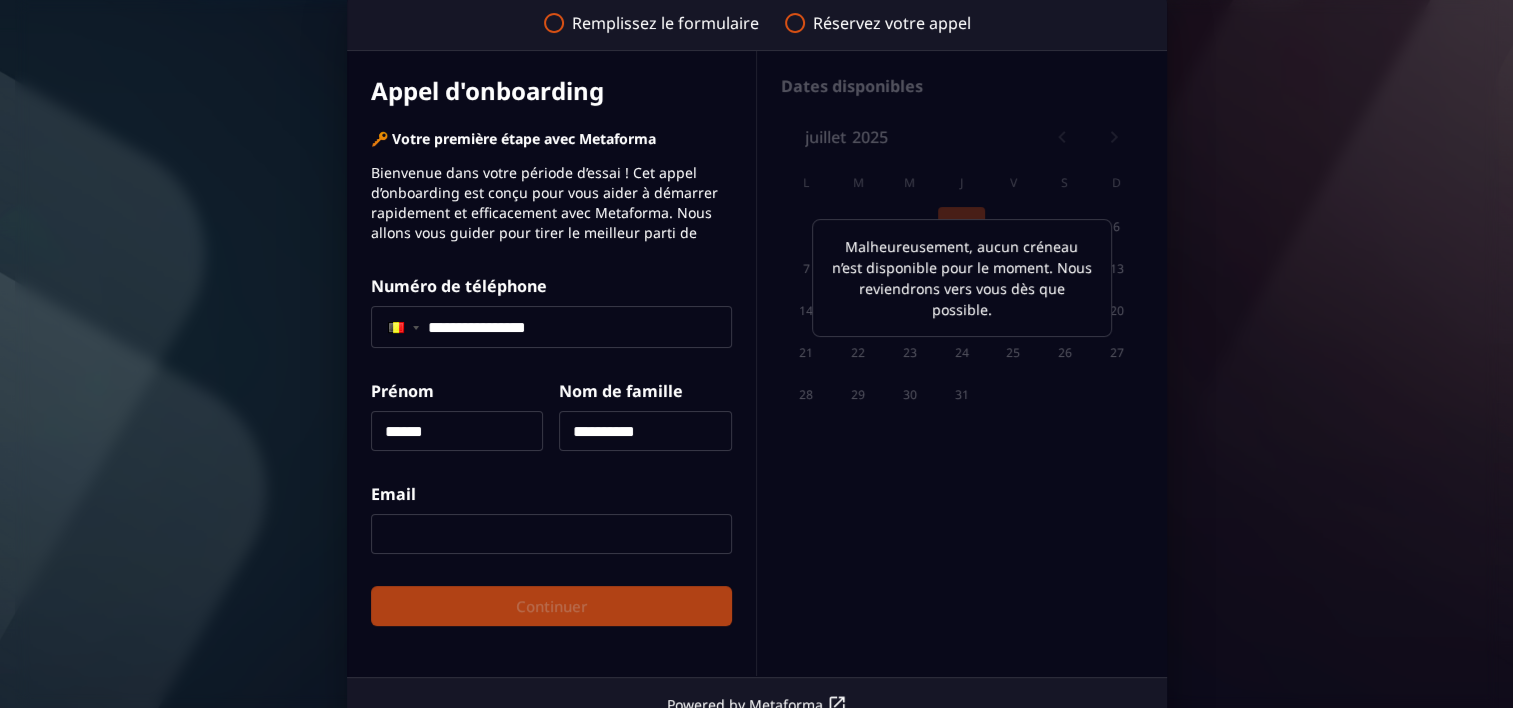 click at bounding box center [551, 534] 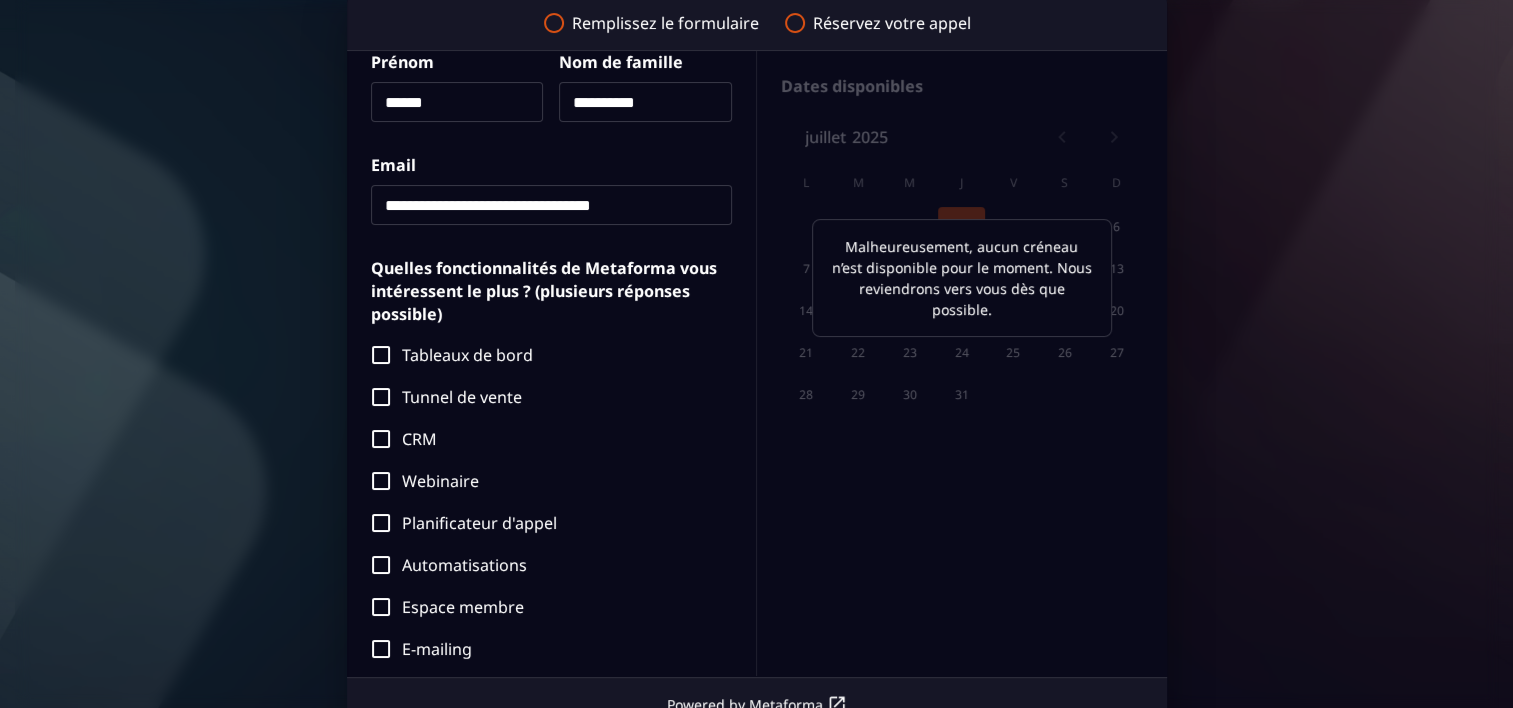 scroll, scrollTop: 502, scrollLeft: 0, axis: vertical 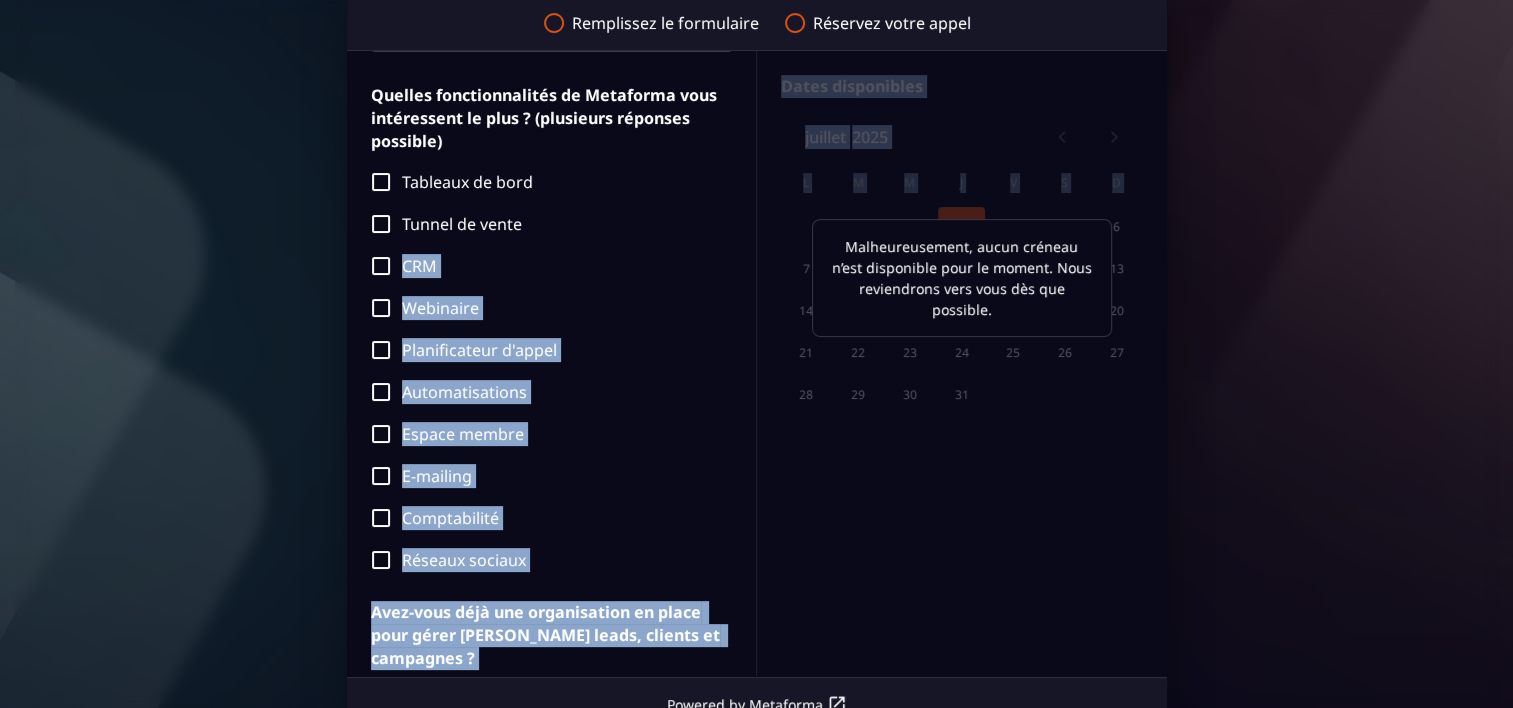 drag, startPoint x: 755, startPoint y: 251, endPoint x: 760, endPoint y: 214, distance: 37.336308 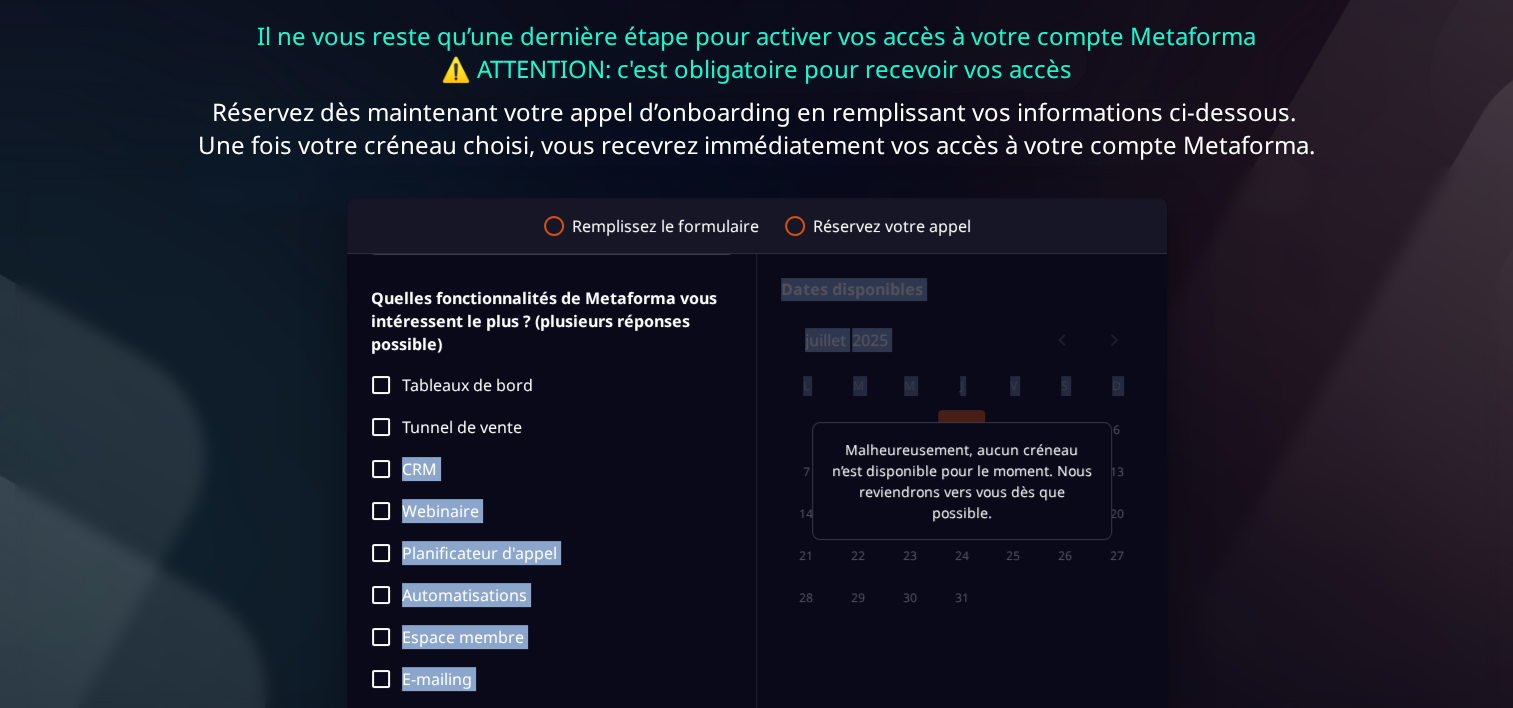 scroll, scrollTop: 184, scrollLeft: 0, axis: vertical 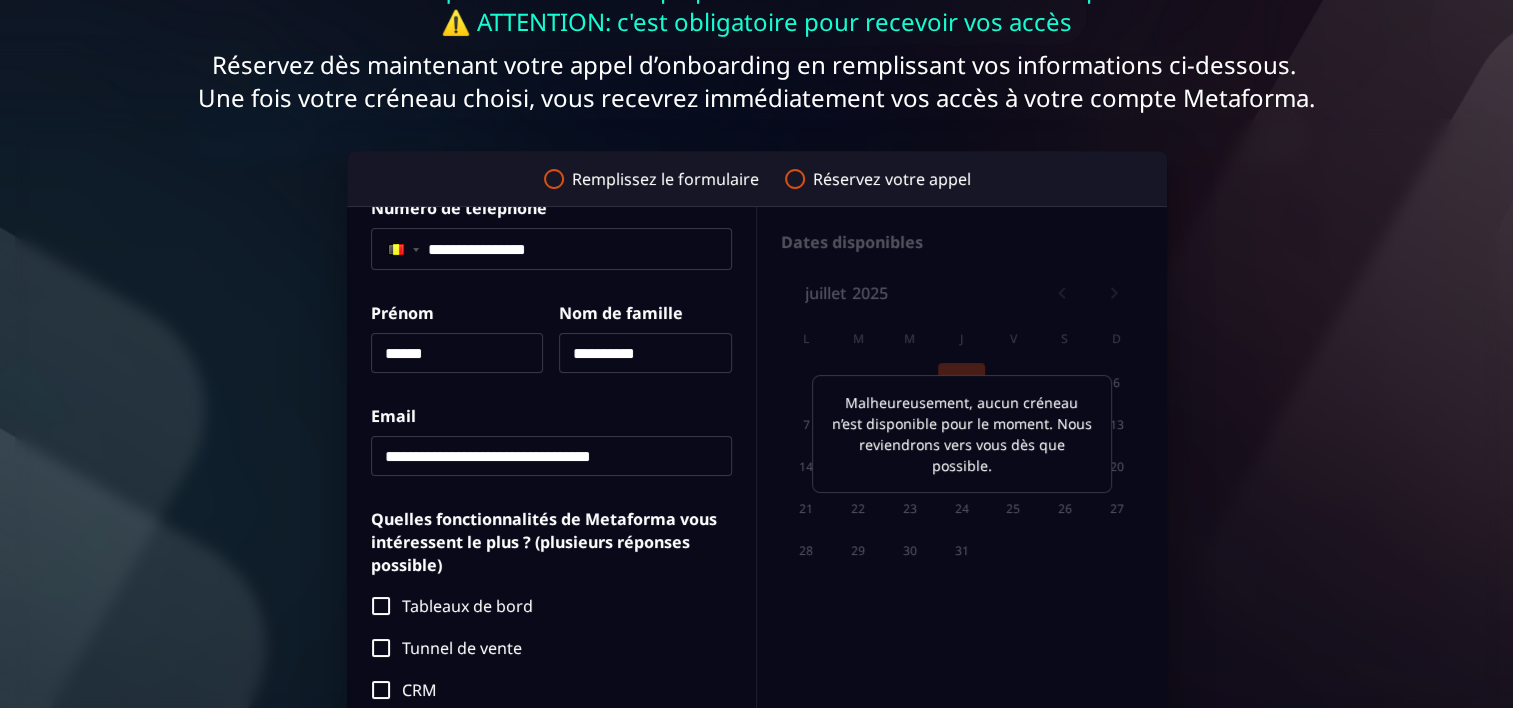 click on "**********" at bounding box center (551, 455) 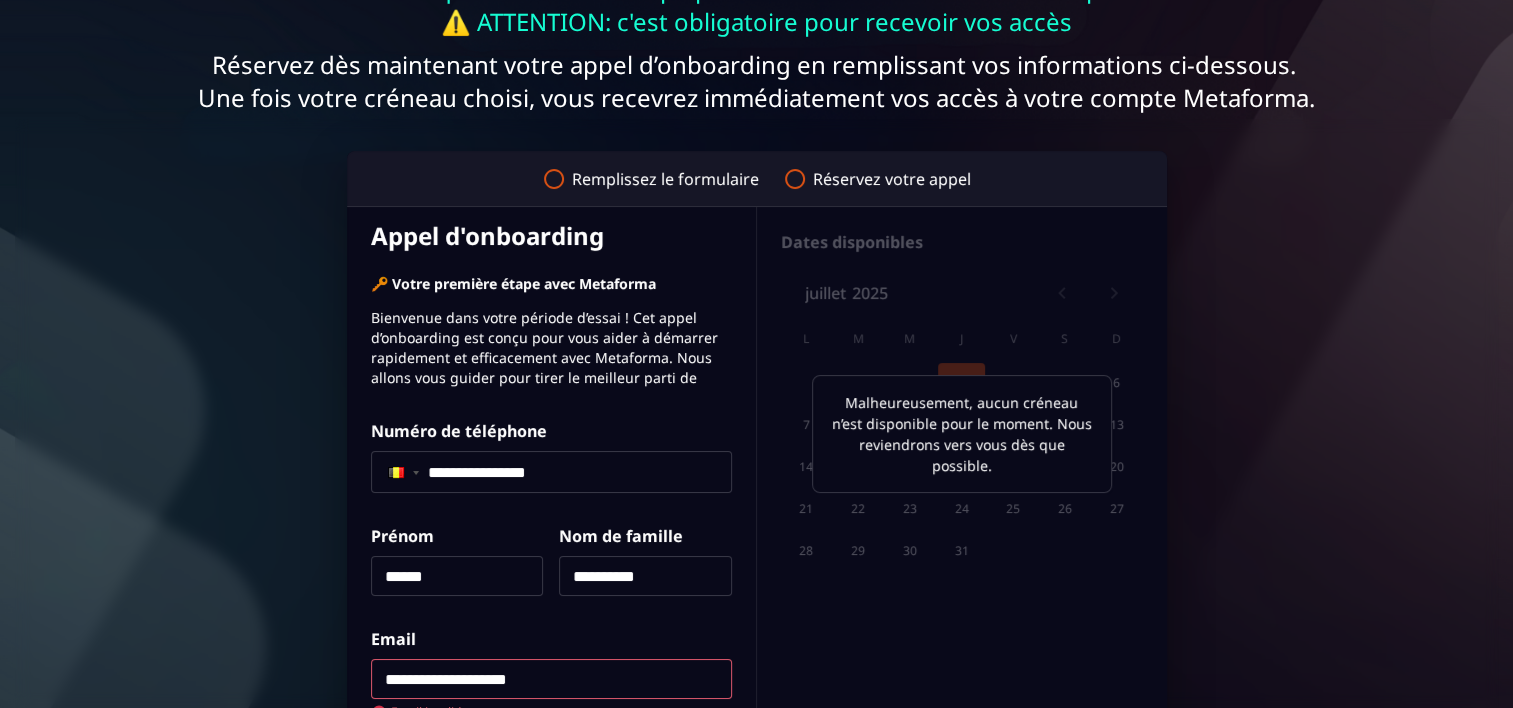 scroll, scrollTop: 0, scrollLeft: 0, axis: both 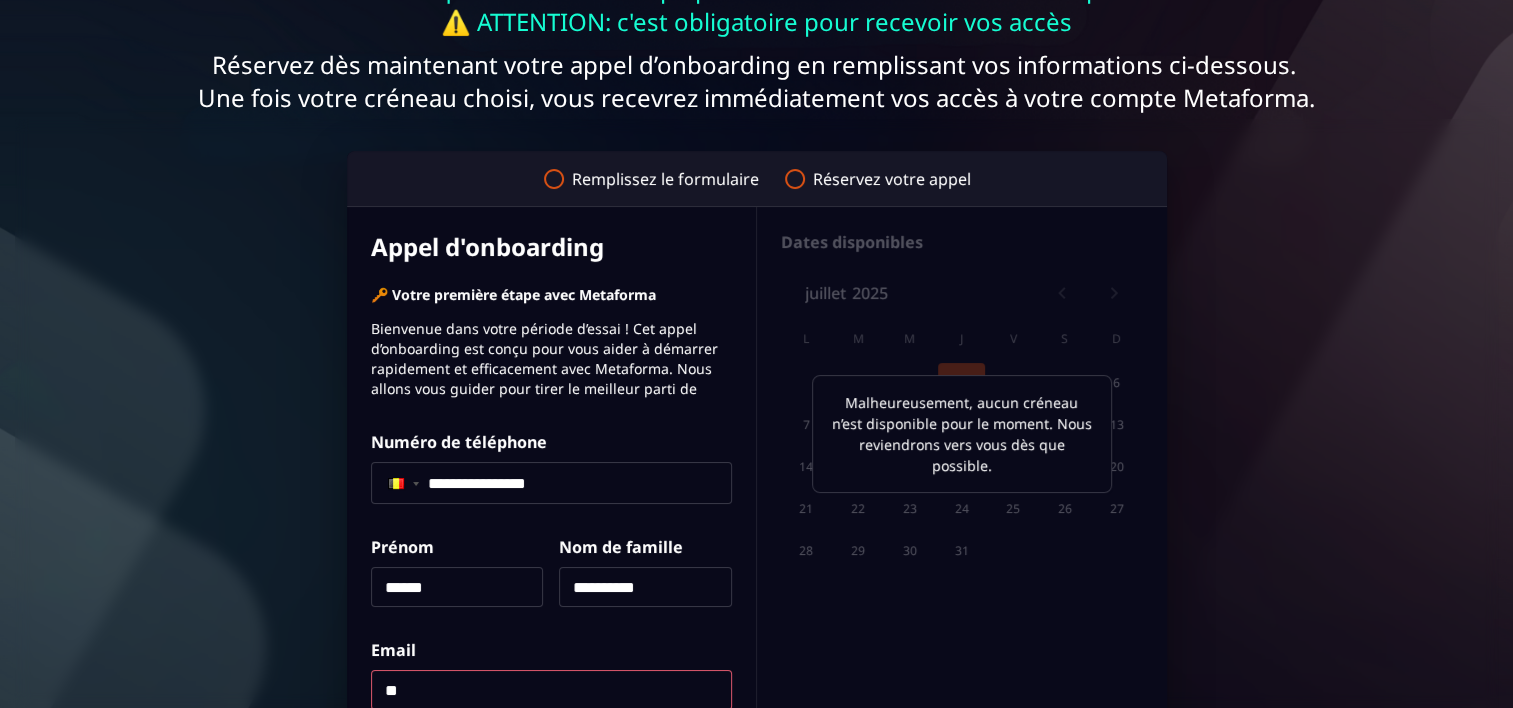 type on "*" 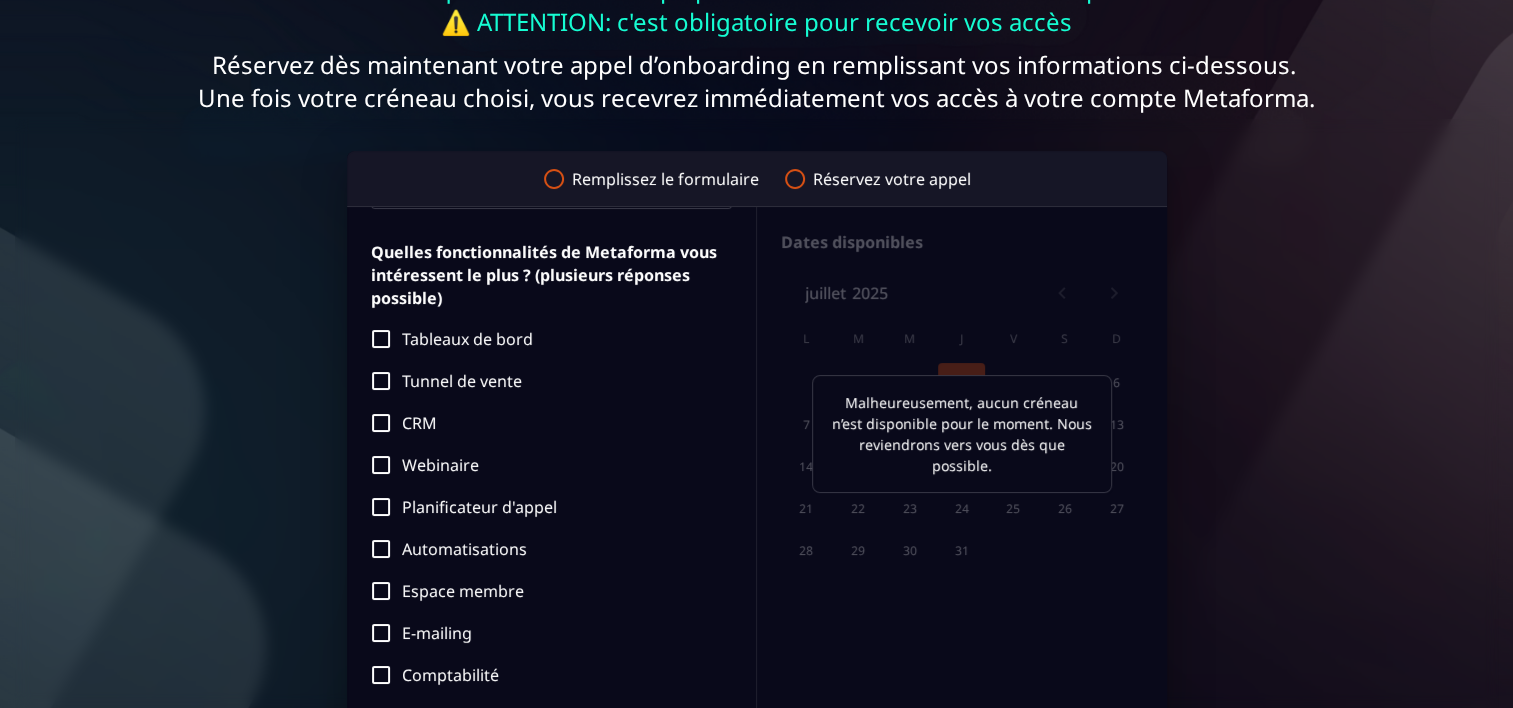 scroll, scrollTop: 502, scrollLeft: 0, axis: vertical 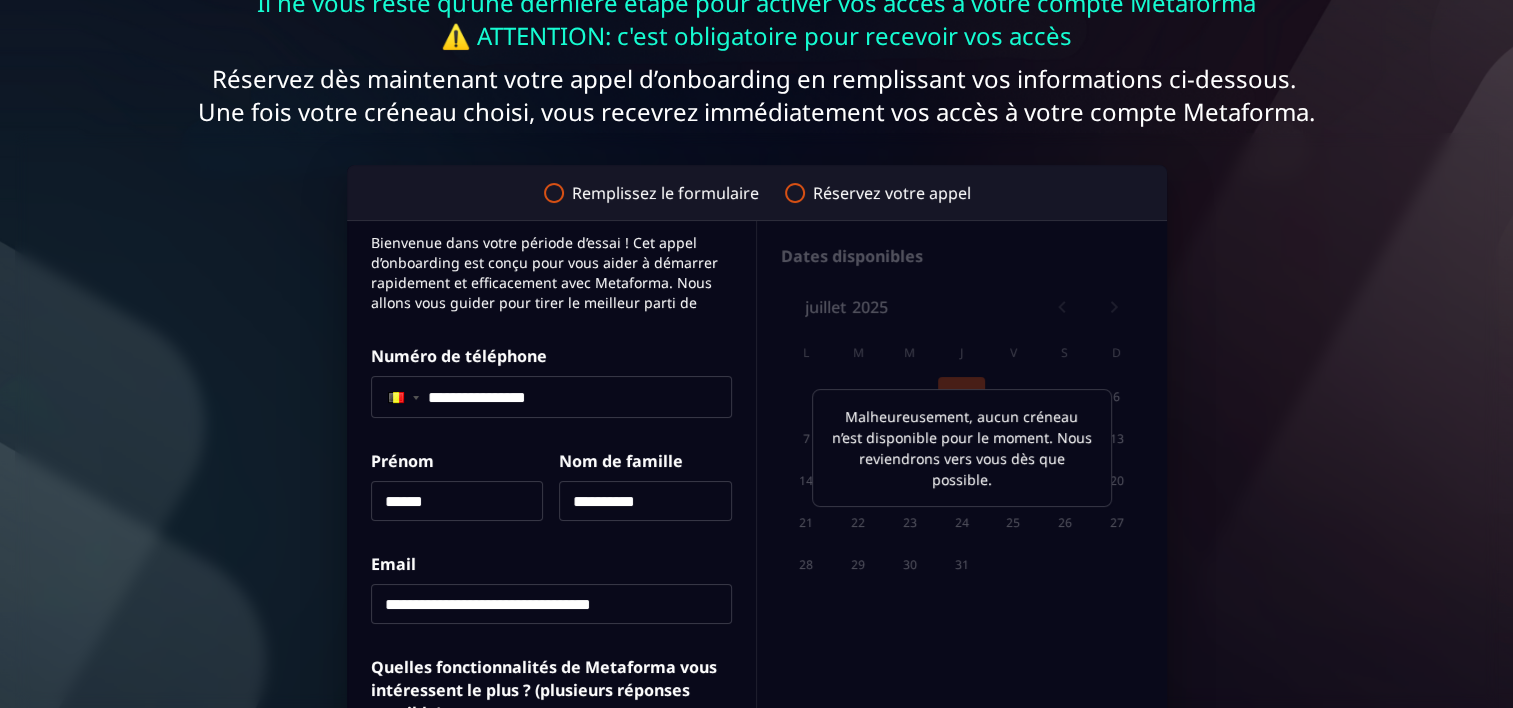 click on "**********" at bounding box center [551, 603] 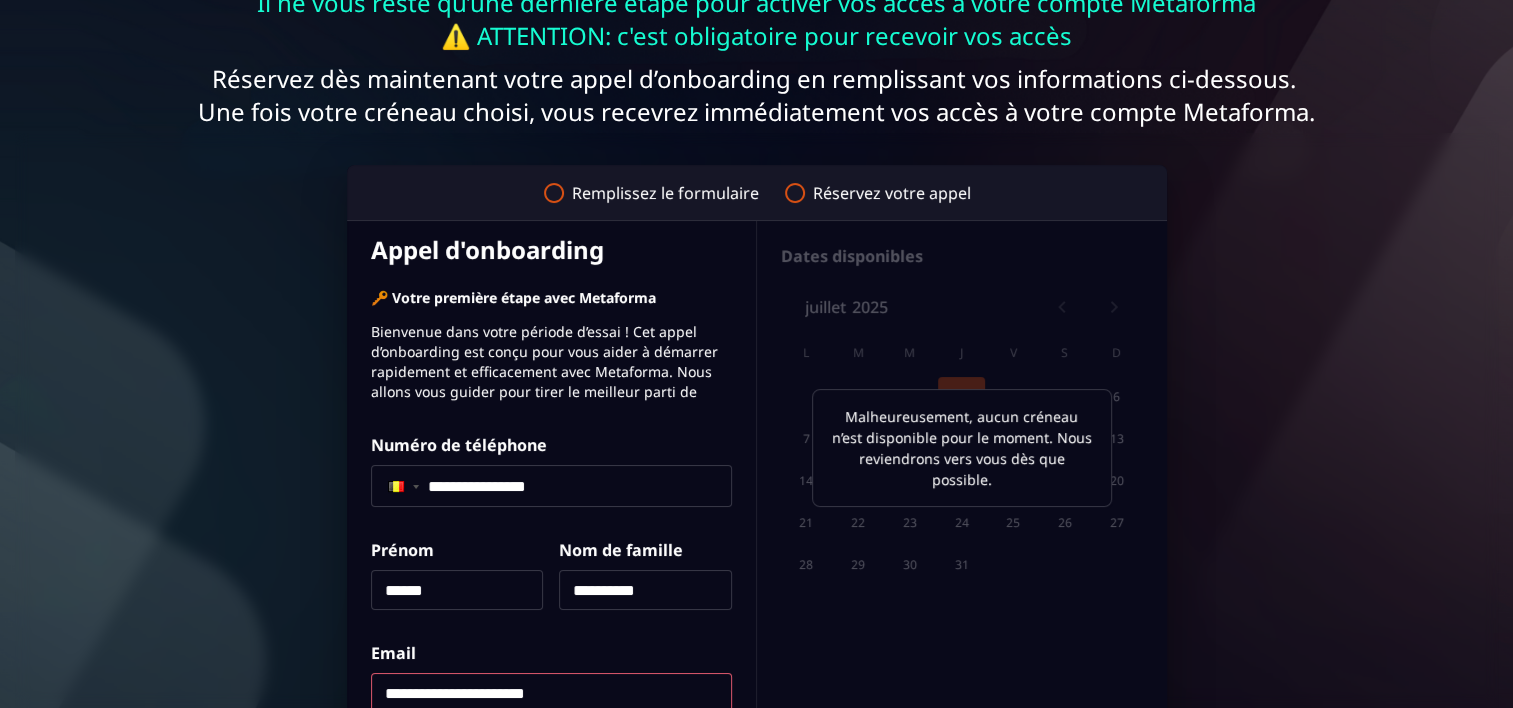 scroll, scrollTop: 0, scrollLeft: 0, axis: both 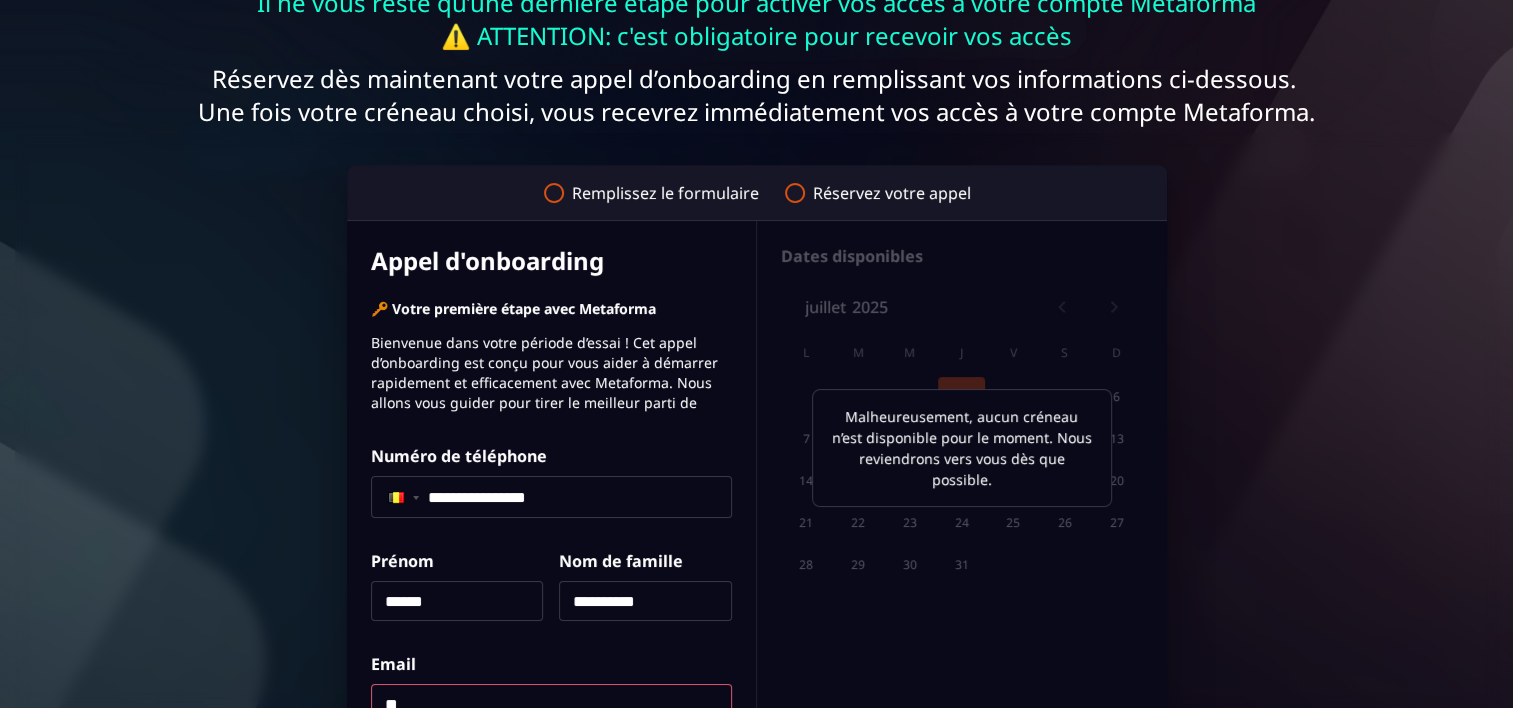 type on "*" 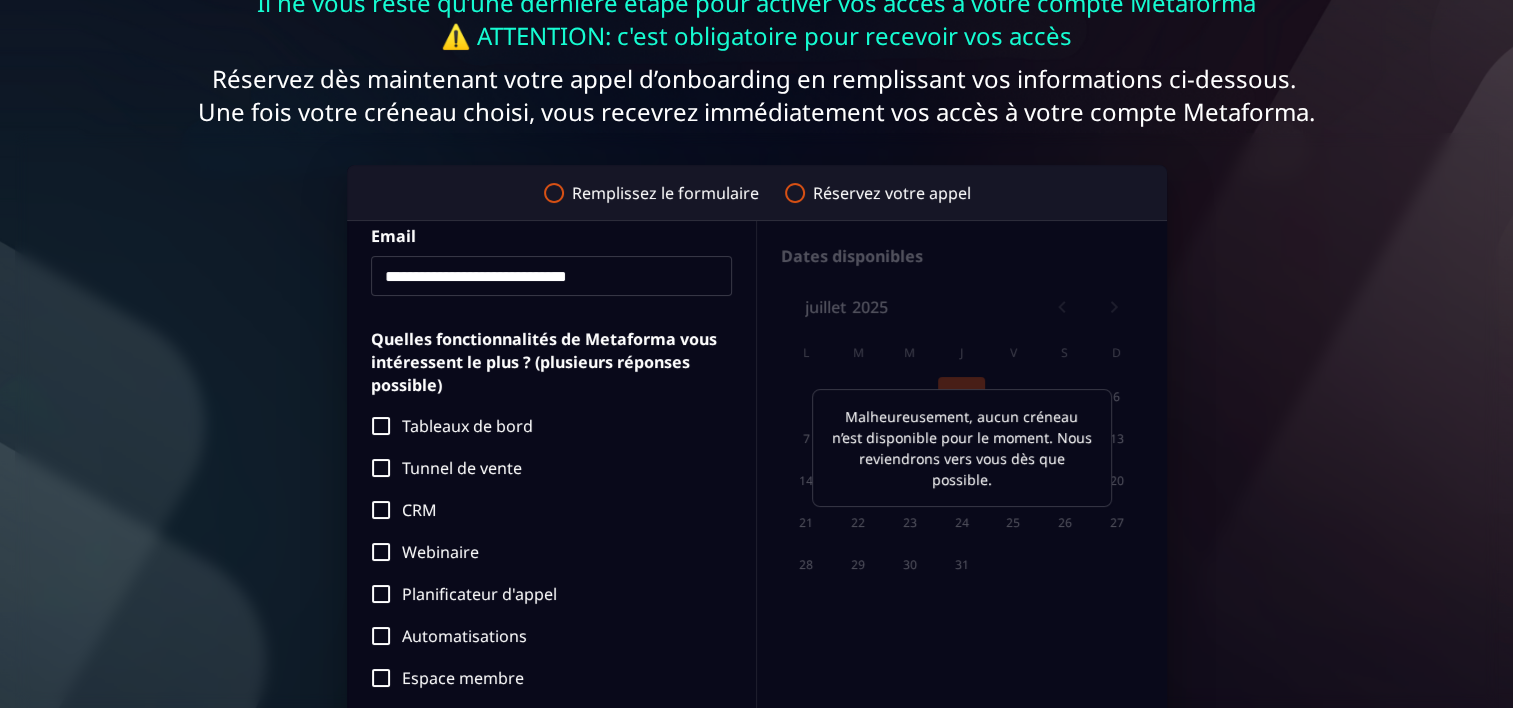 scroll, scrollTop: 502, scrollLeft: 0, axis: vertical 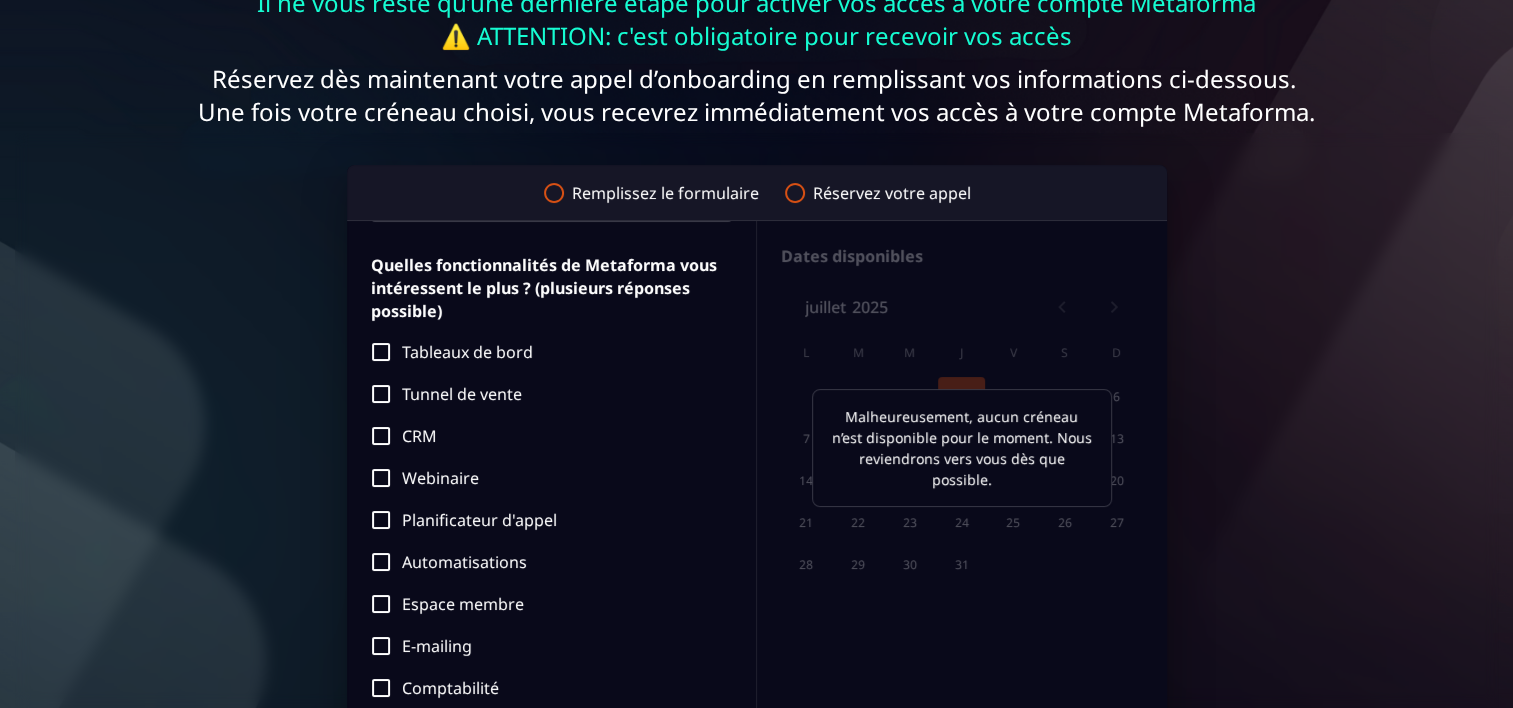 type on "**********" 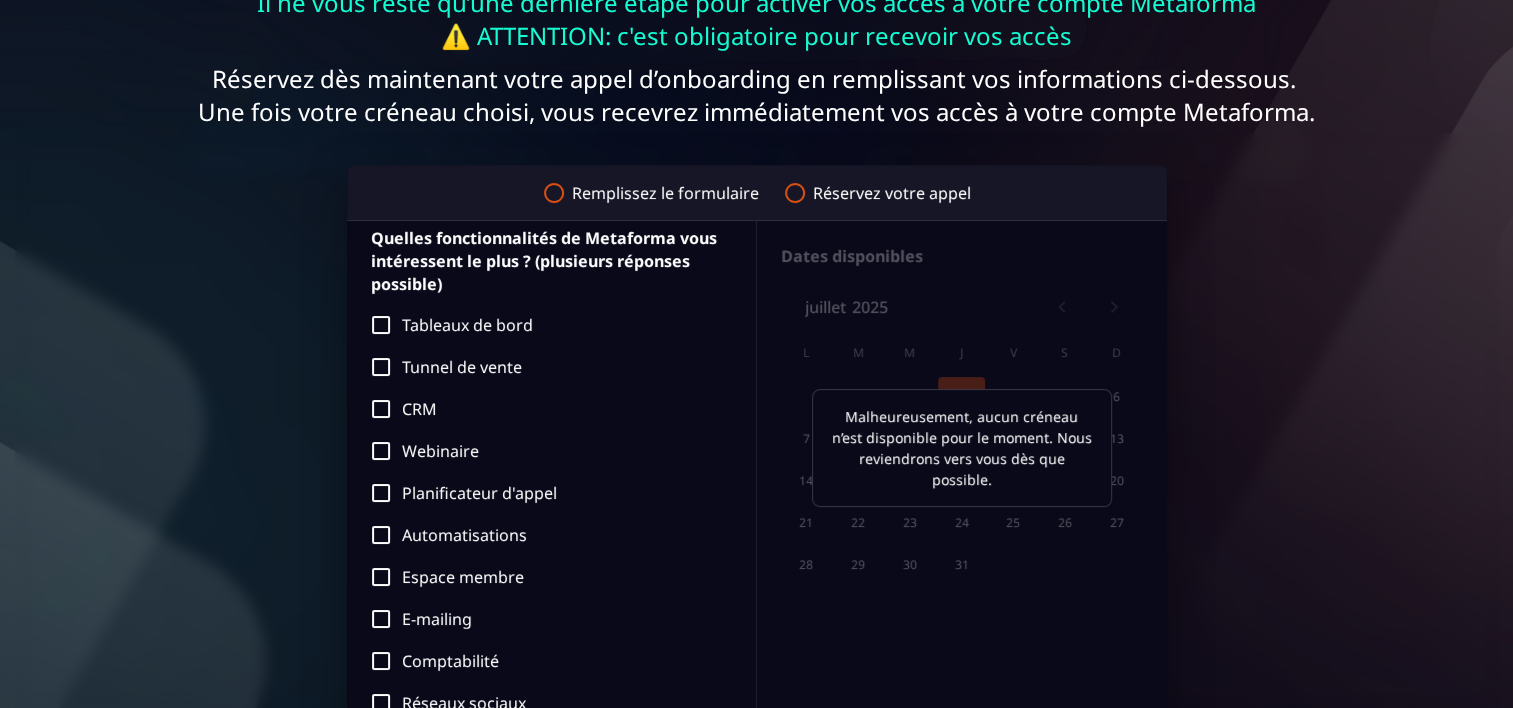 scroll, scrollTop: 526, scrollLeft: 0, axis: vertical 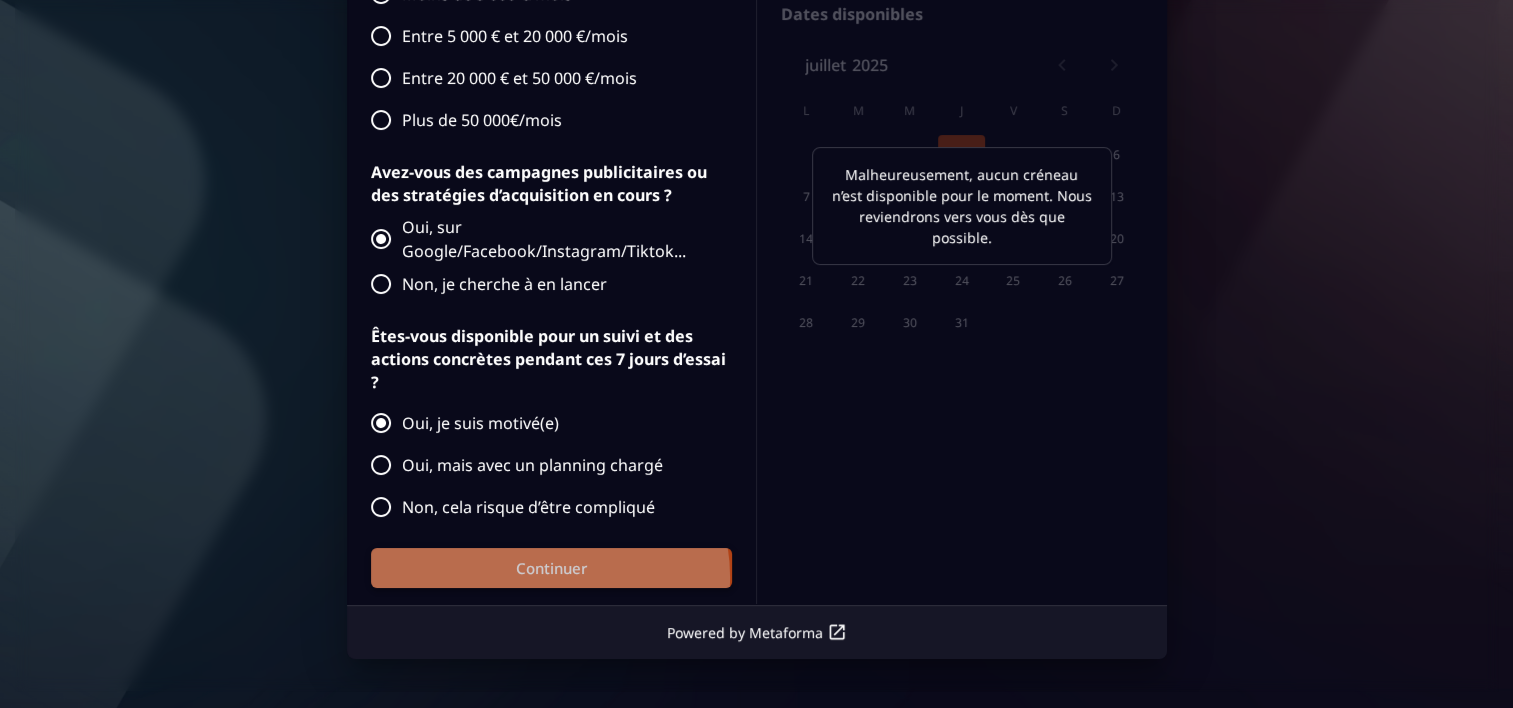 click on "Continuer" at bounding box center [551, 568] 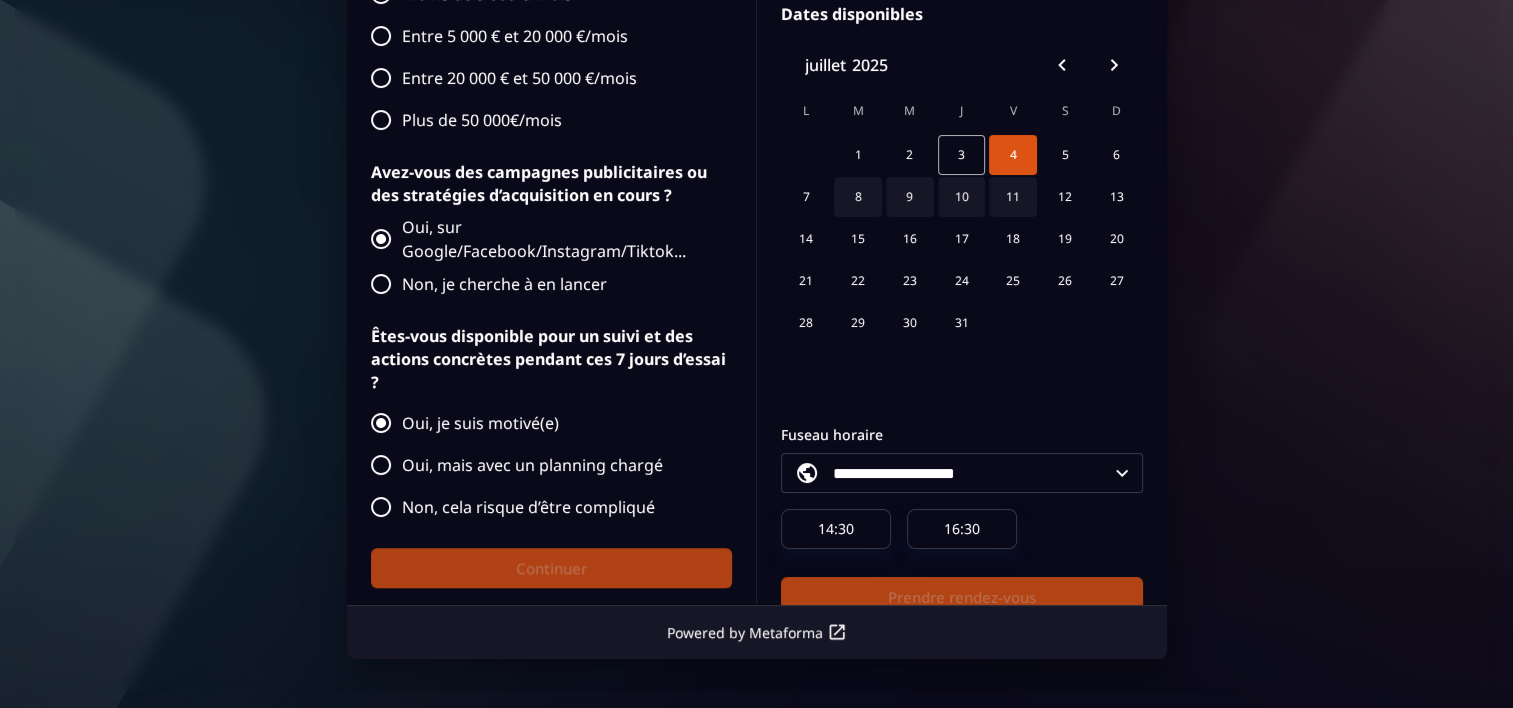 scroll, scrollTop: 52, scrollLeft: 0, axis: vertical 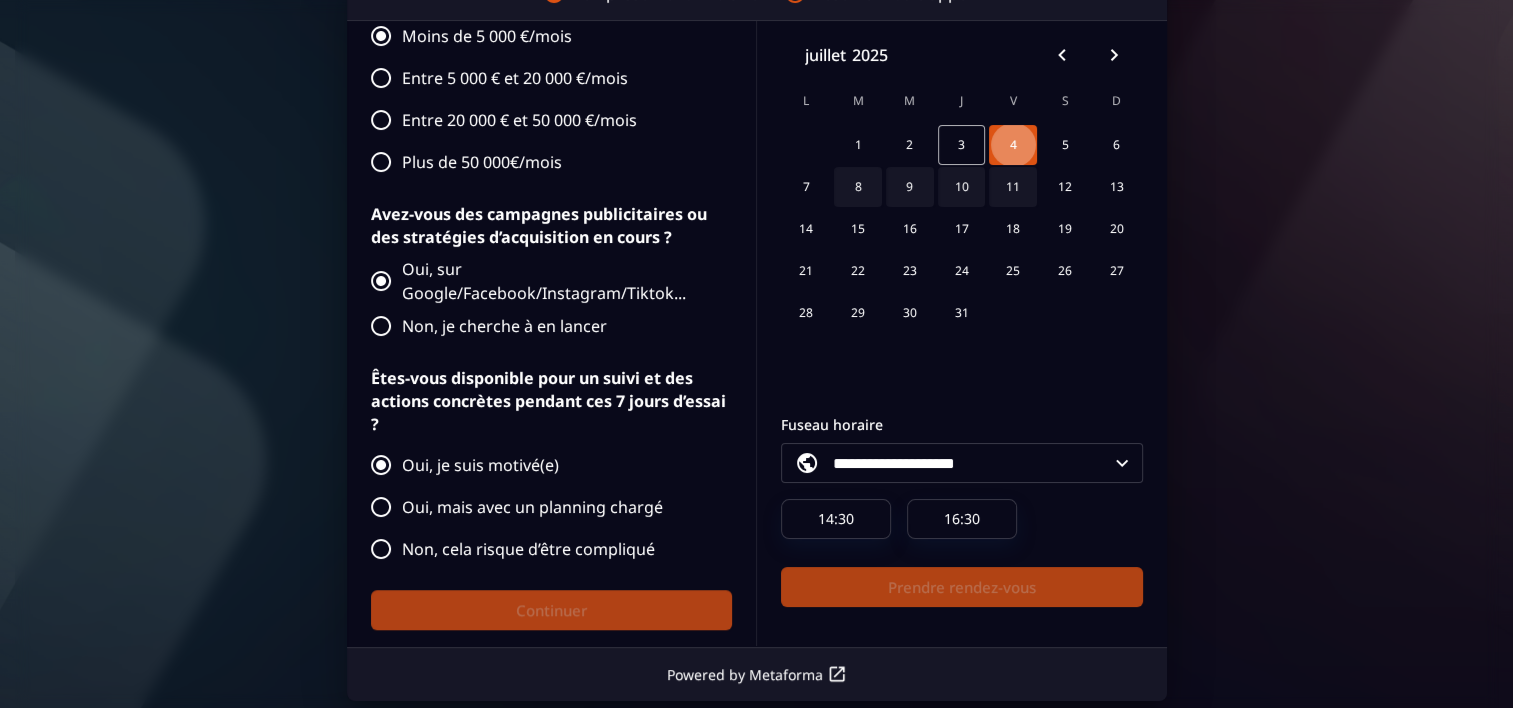 click on "4" at bounding box center [1013, 145] 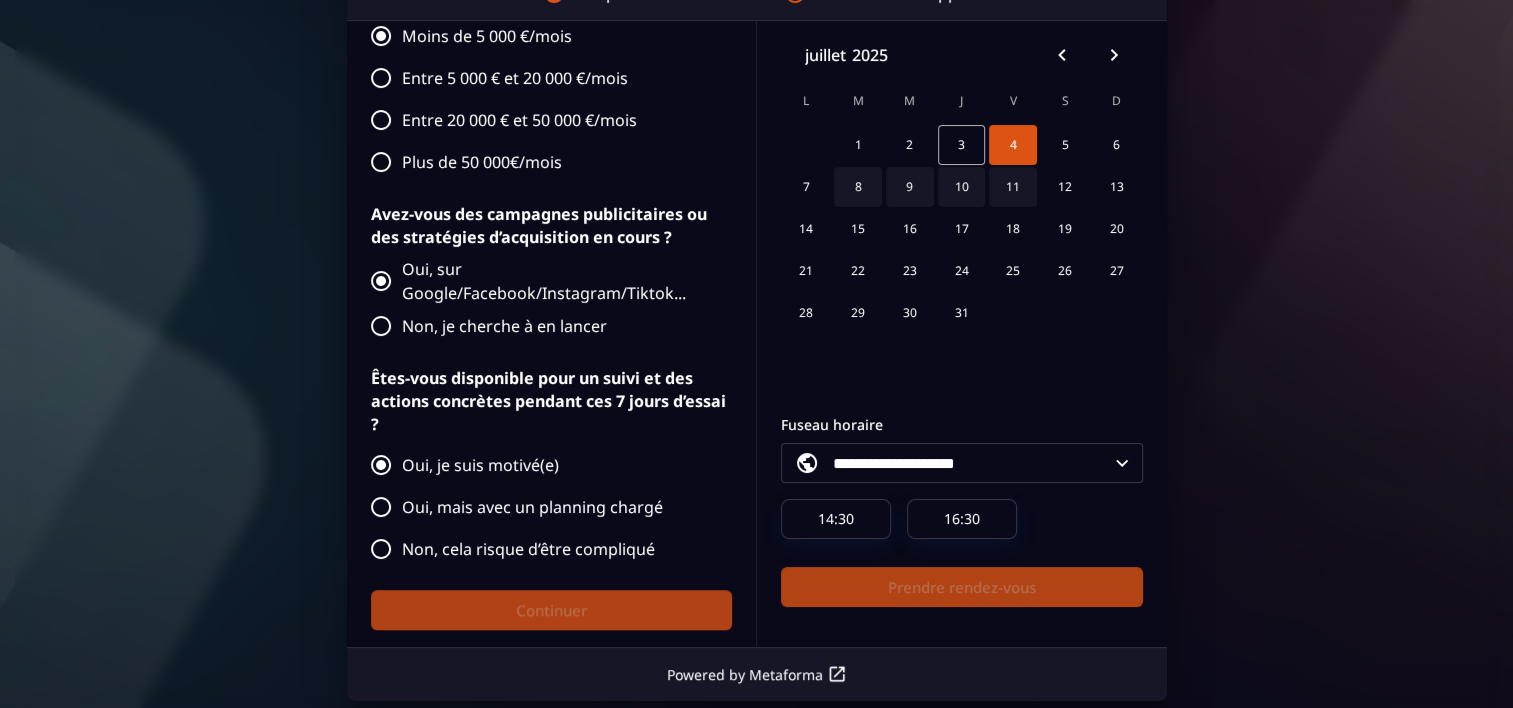click on "1 2 3 4 5 6" at bounding box center [962, 145] 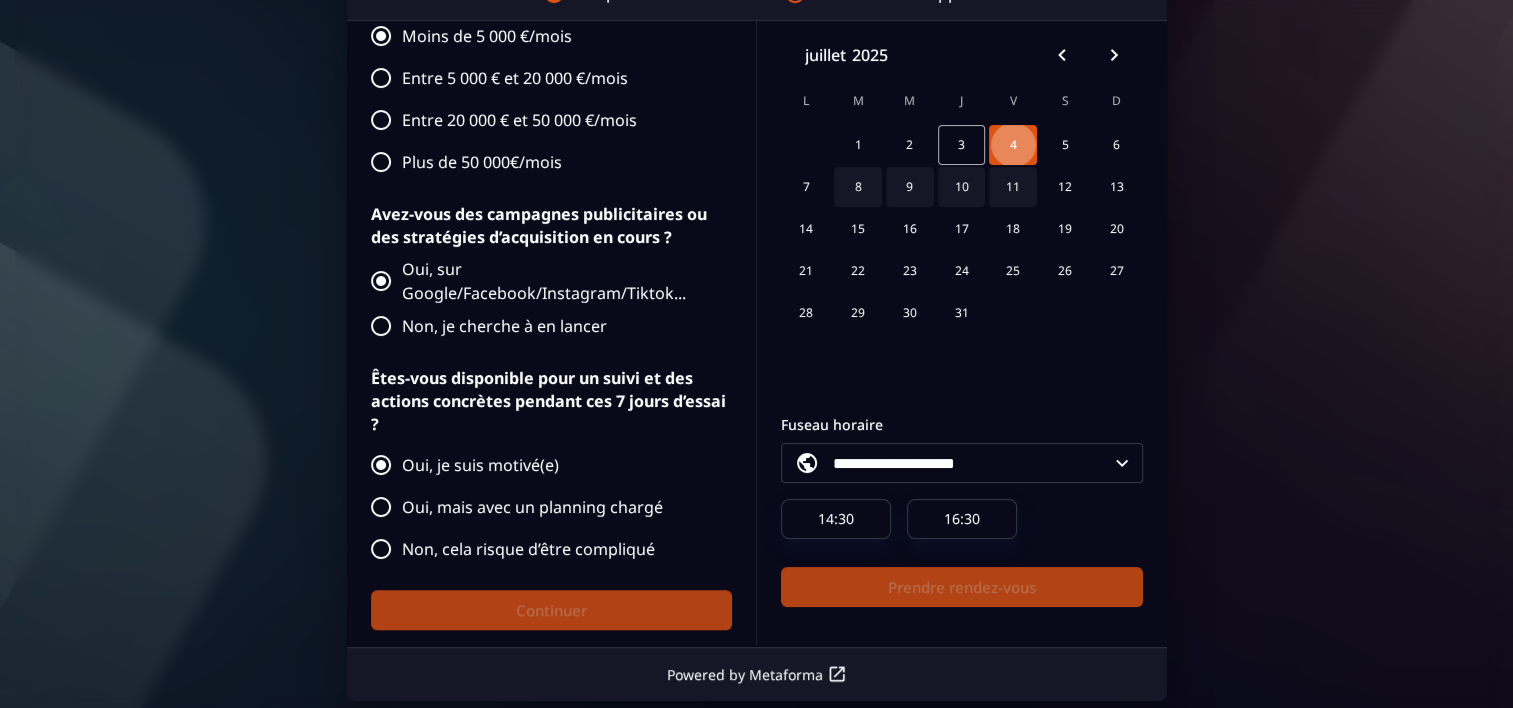 click on "4" at bounding box center (1013, 145) 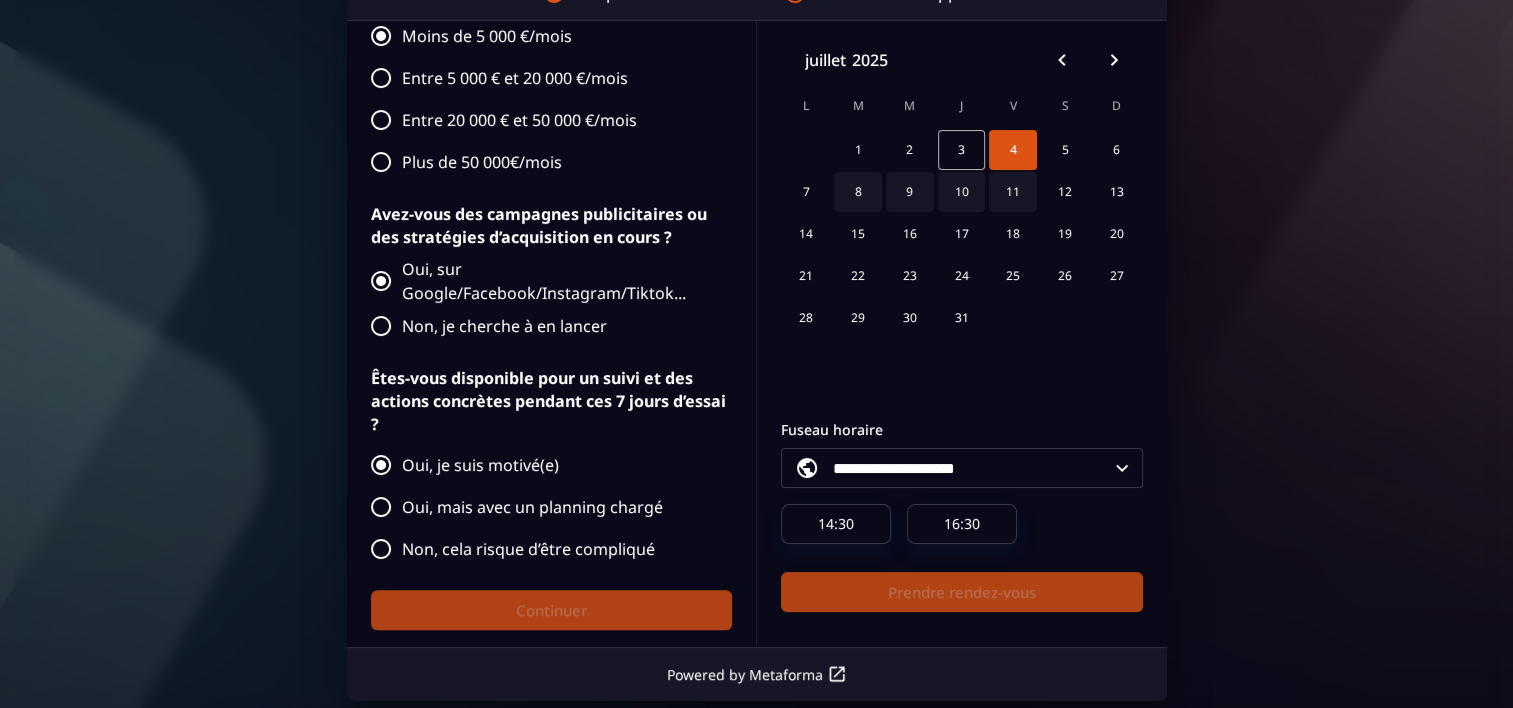 scroll, scrollTop: 52, scrollLeft: 0, axis: vertical 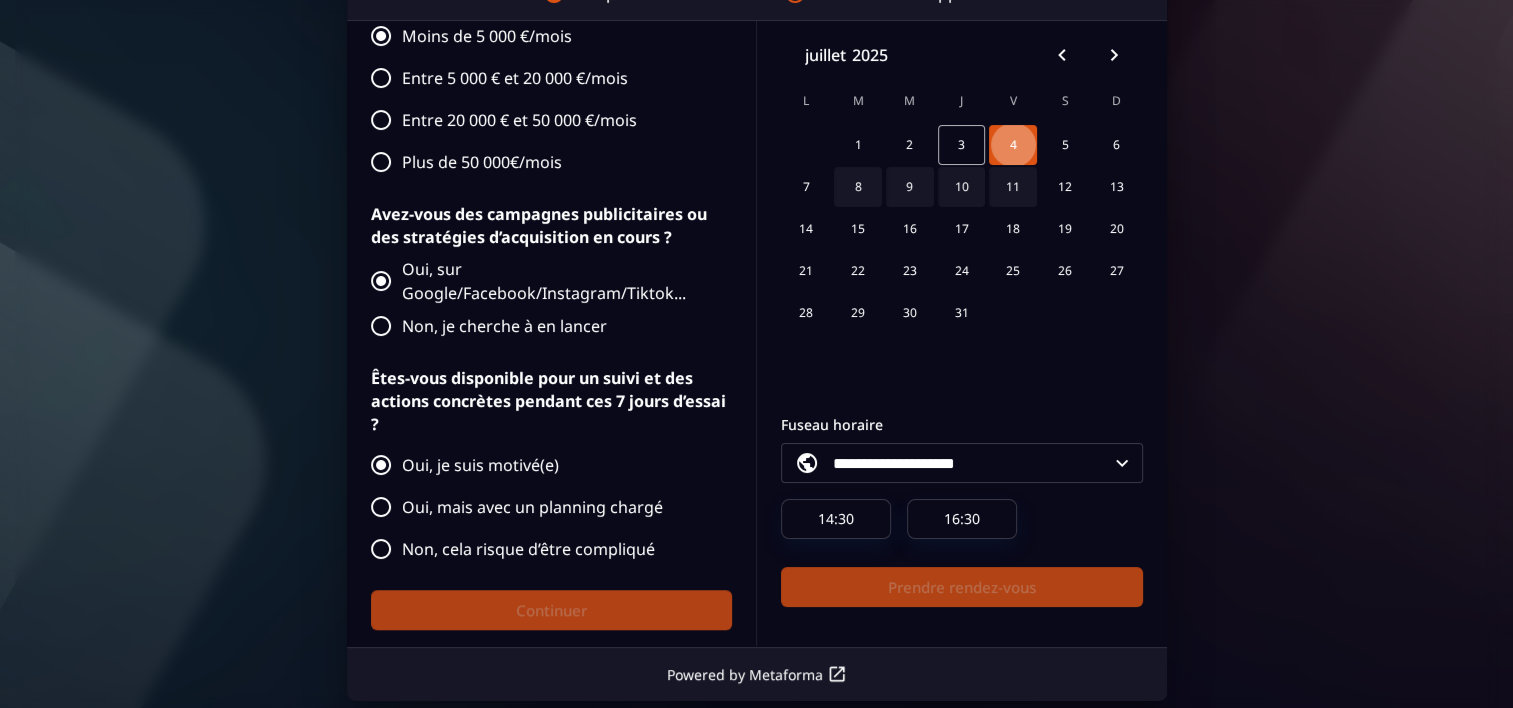 click on "4" at bounding box center [1013, 145] 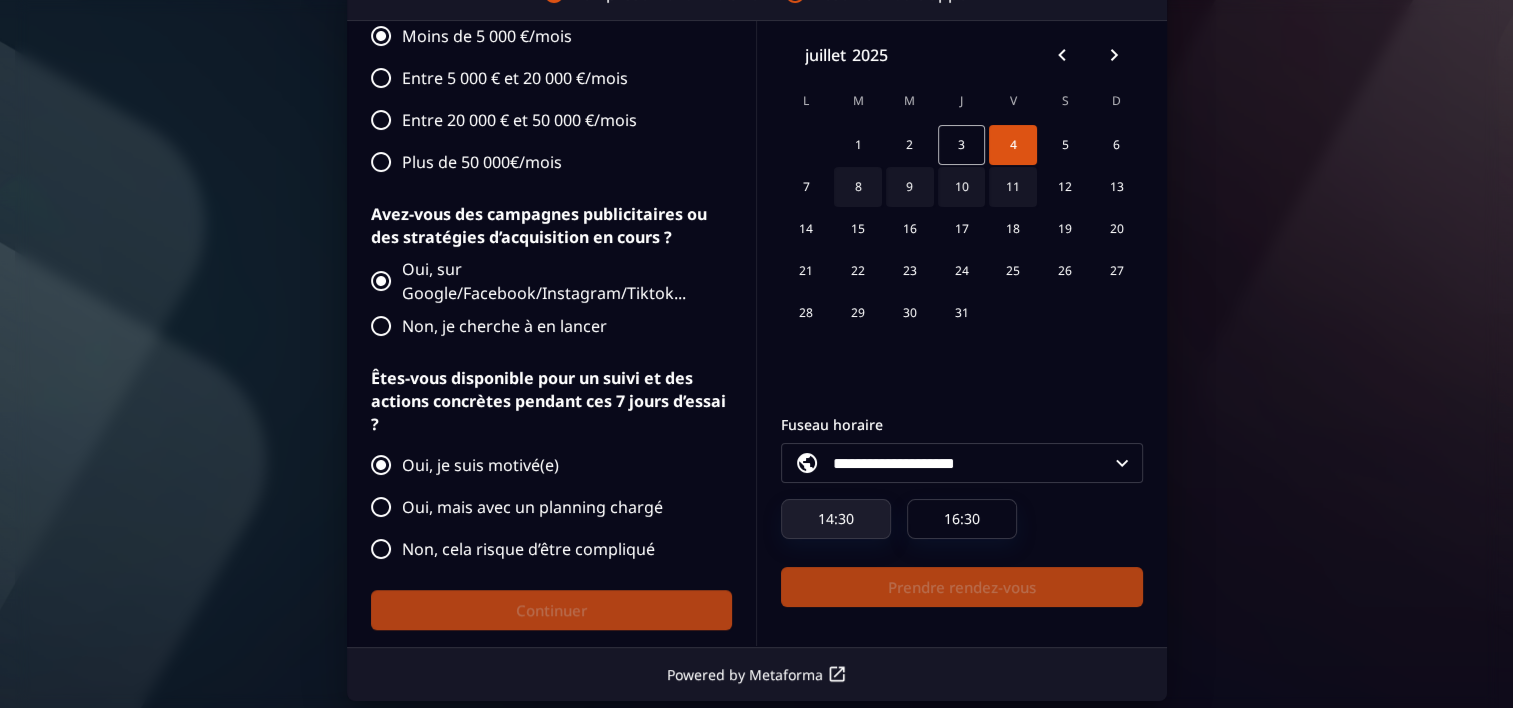 click on "14:30" at bounding box center (836, 519) 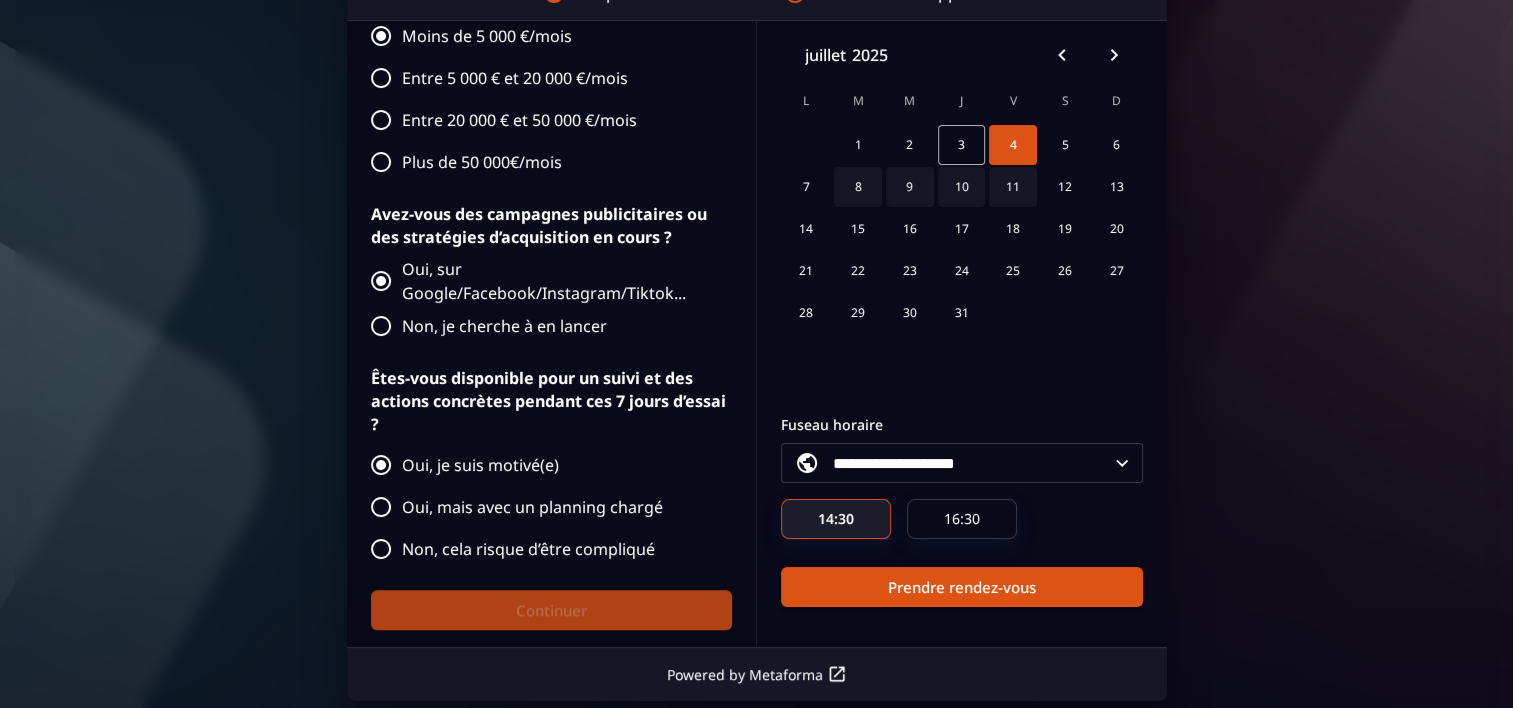 click on "14:30" at bounding box center (836, 519) 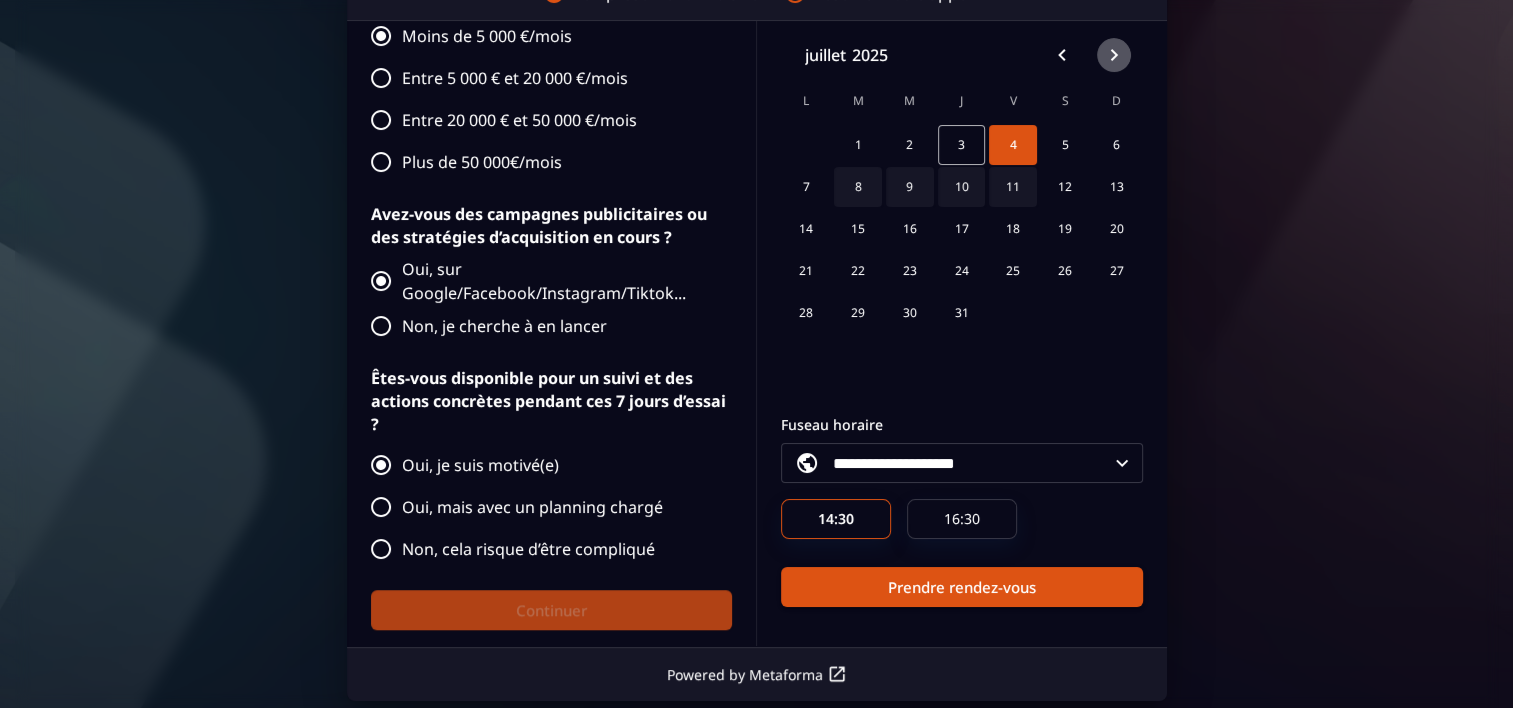 click 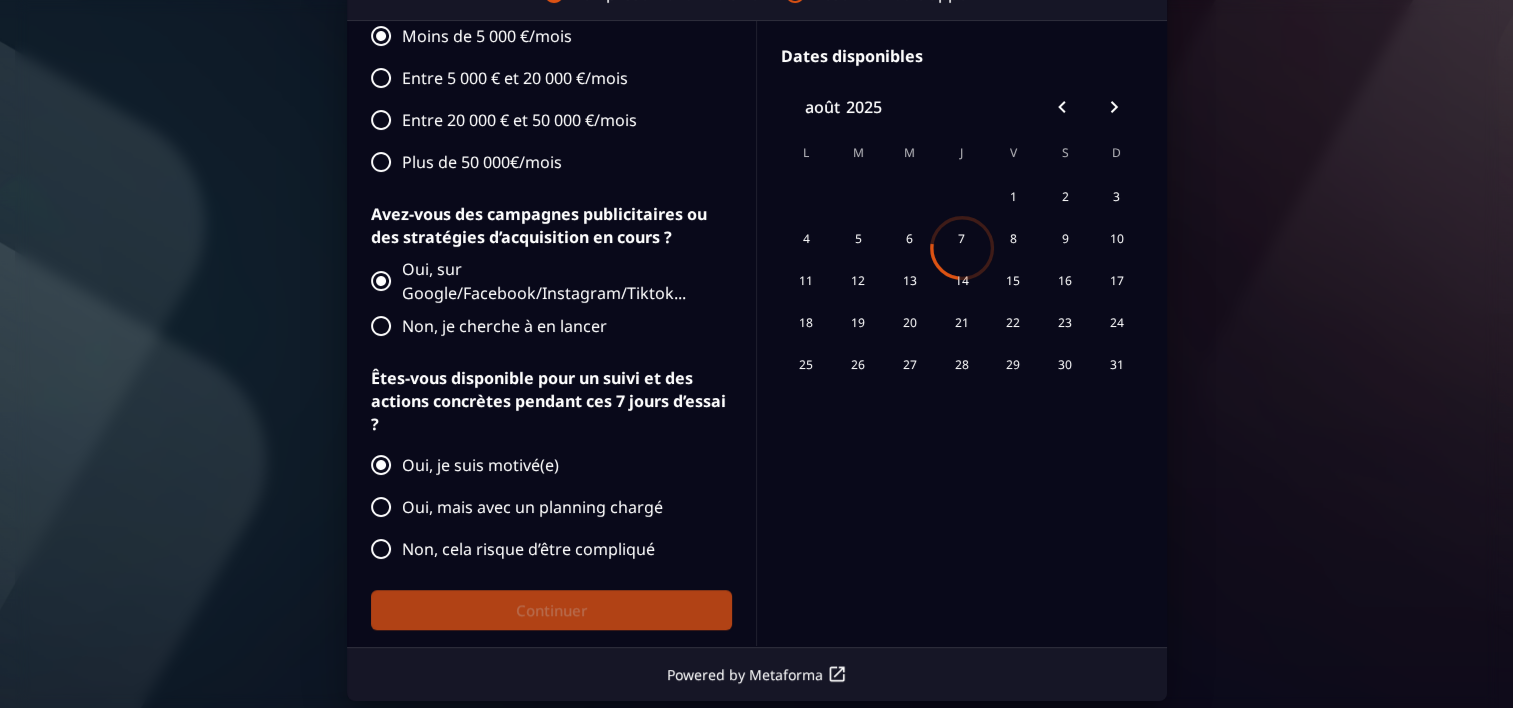 scroll, scrollTop: 0, scrollLeft: 0, axis: both 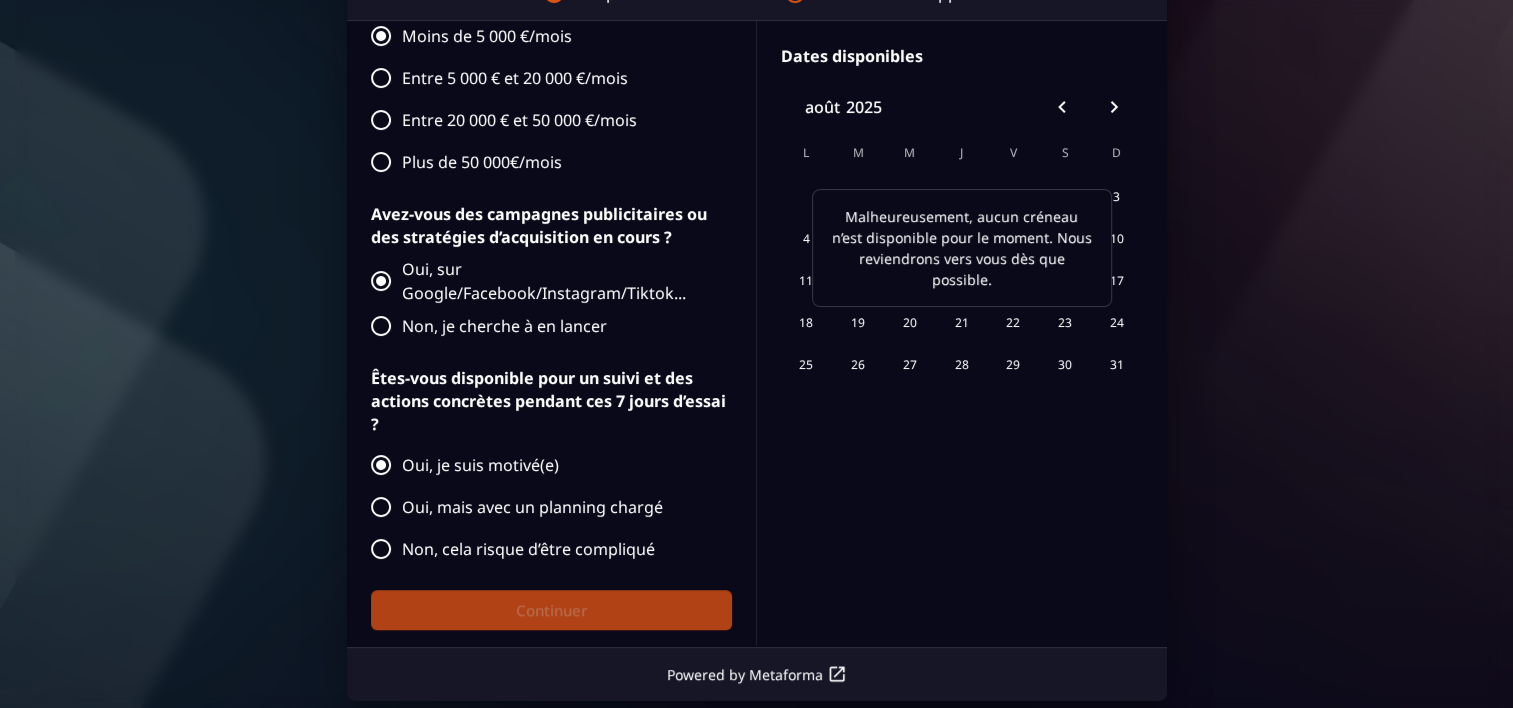 click 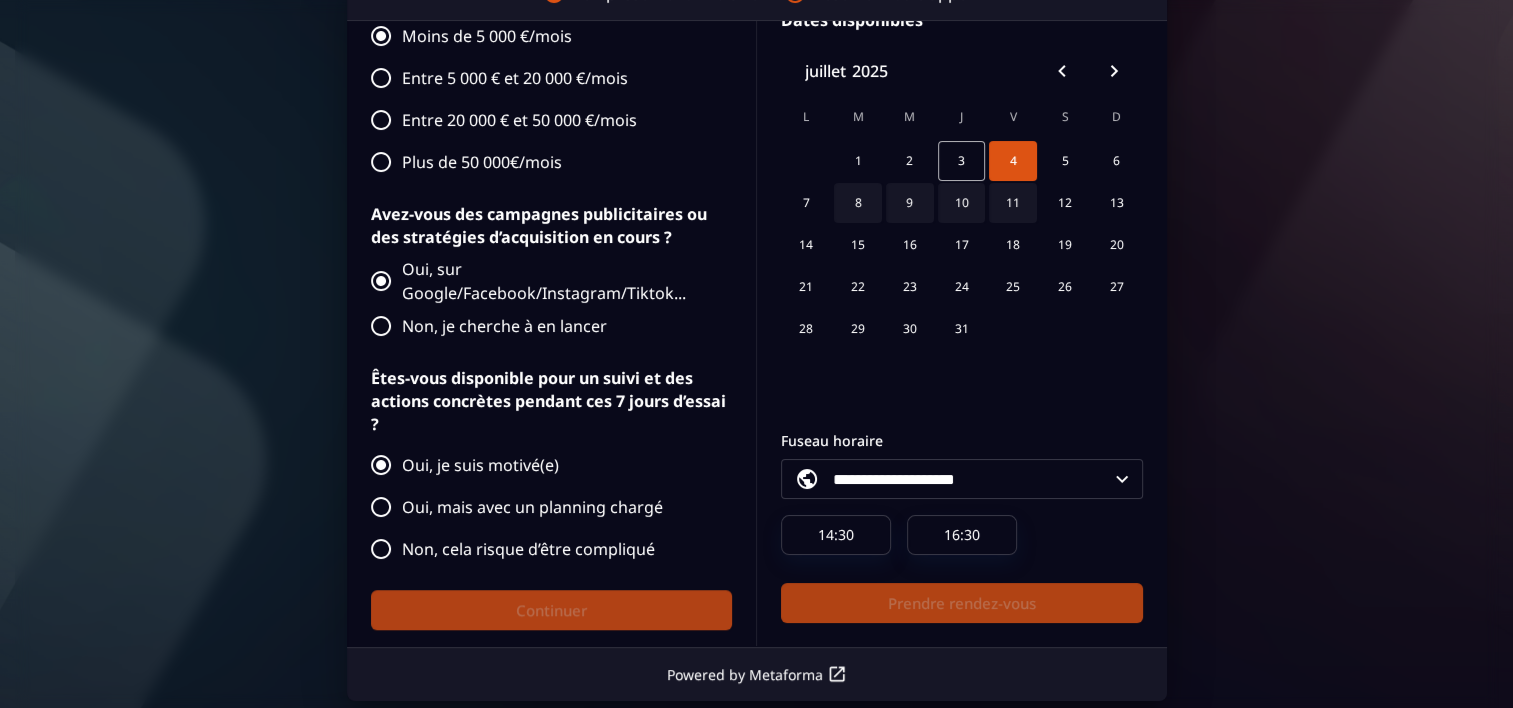 scroll, scrollTop: 52, scrollLeft: 0, axis: vertical 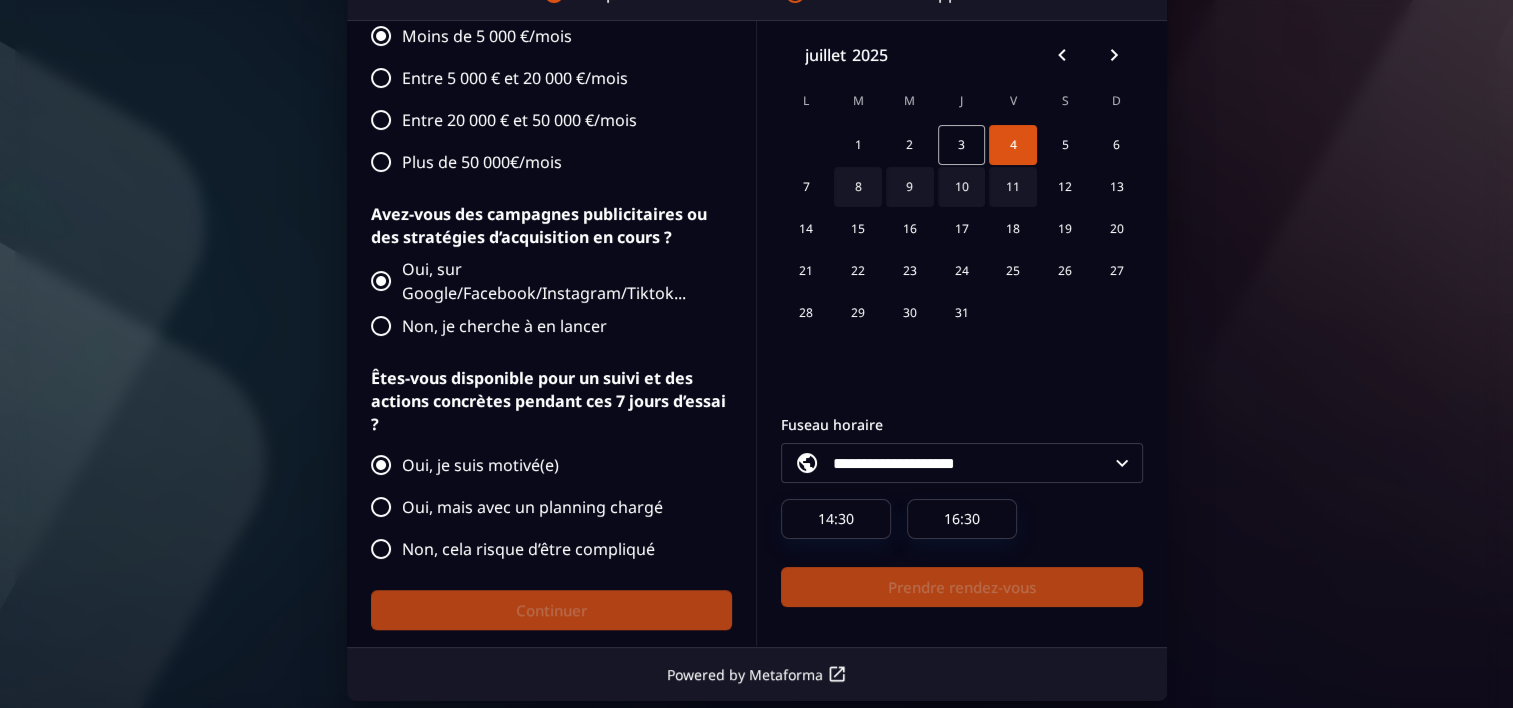 click on "1 2 3 4 5 6" at bounding box center (962, 145) 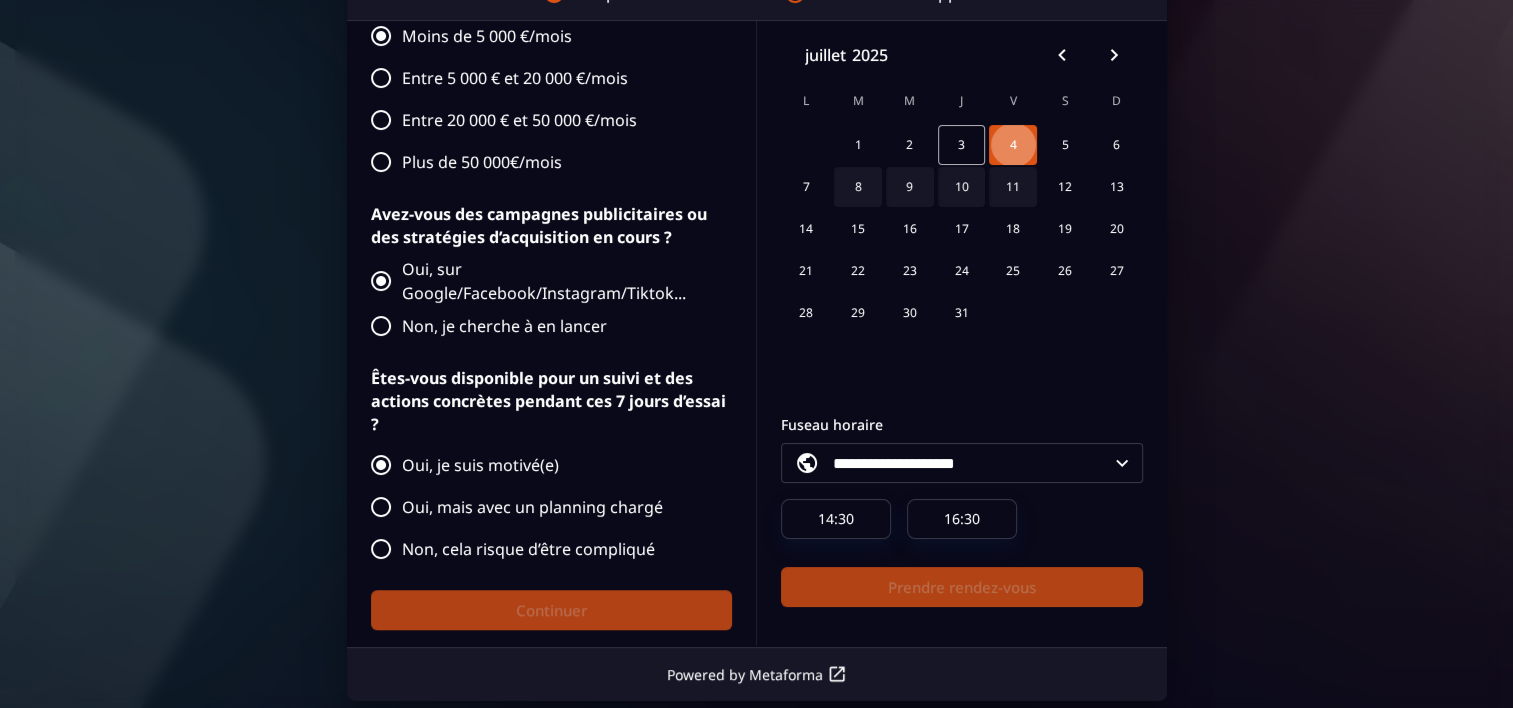 click on "4" at bounding box center [1013, 145] 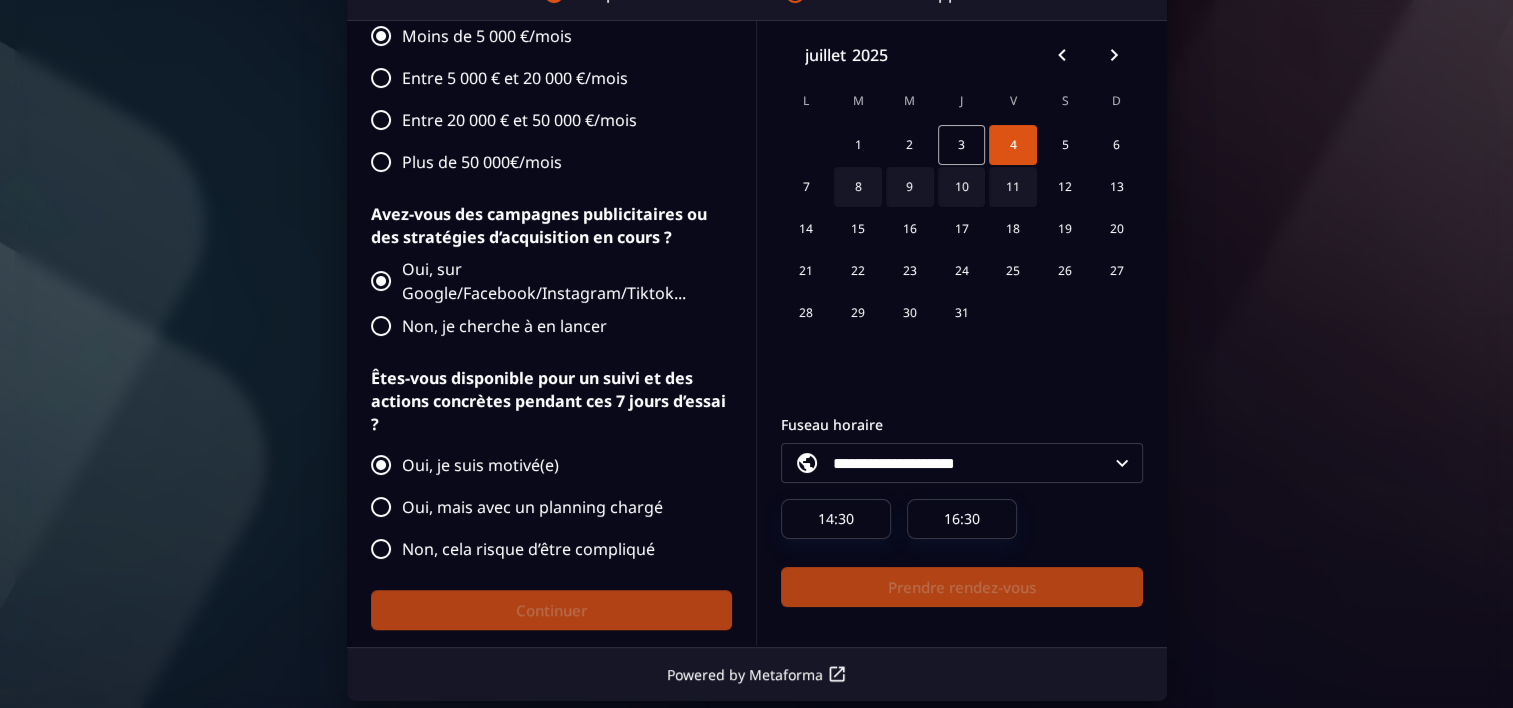 scroll, scrollTop: 52, scrollLeft: 0, axis: vertical 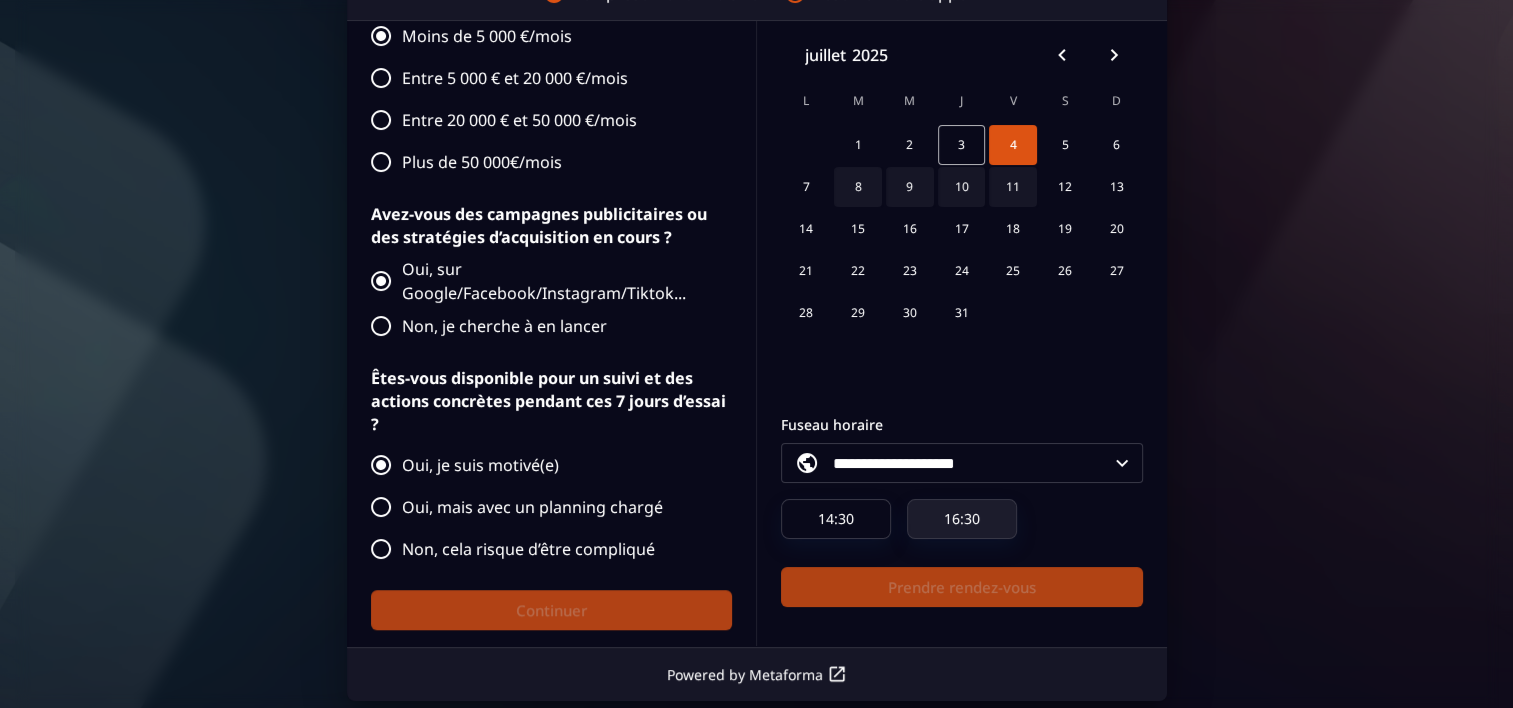 click on "16:30" at bounding box center (962, 519) 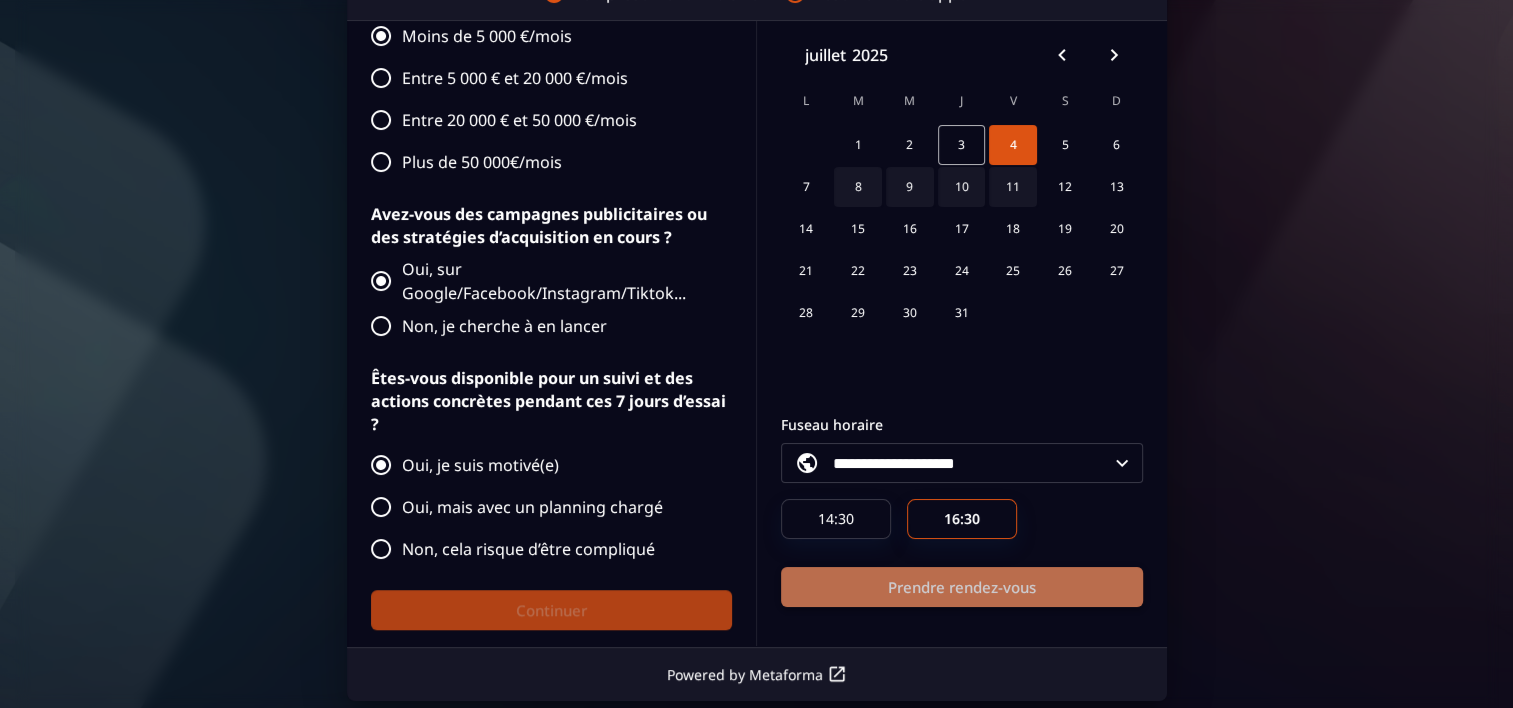 click on "Prendre rendez-vous" at bounding box center [962, 587] 